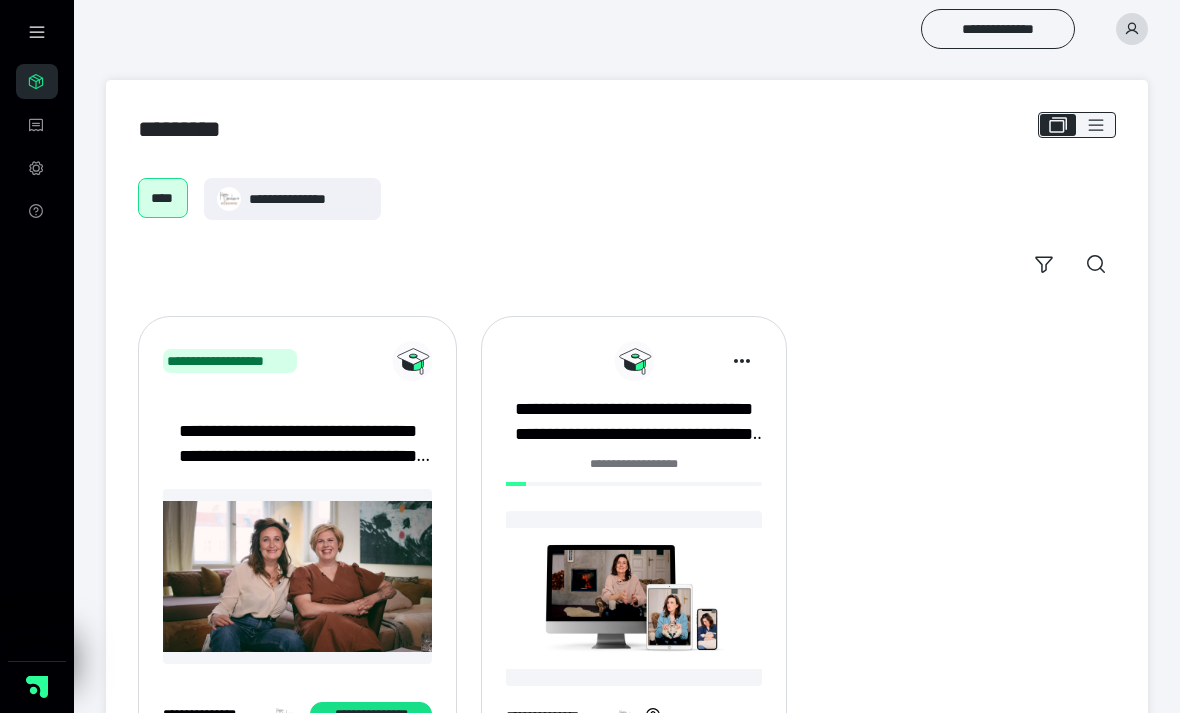 scroll, scrollTop: 0, scrollLeft: 0, axis: both 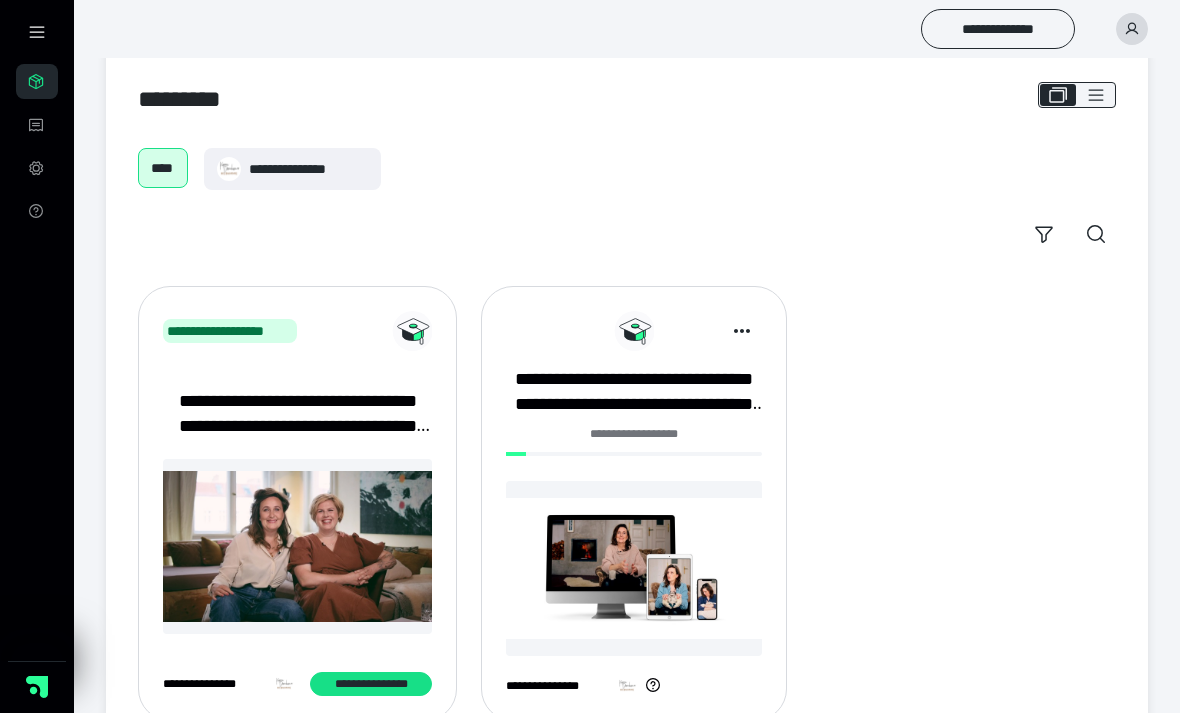 click on "**********" at bounding box center (634, 434) 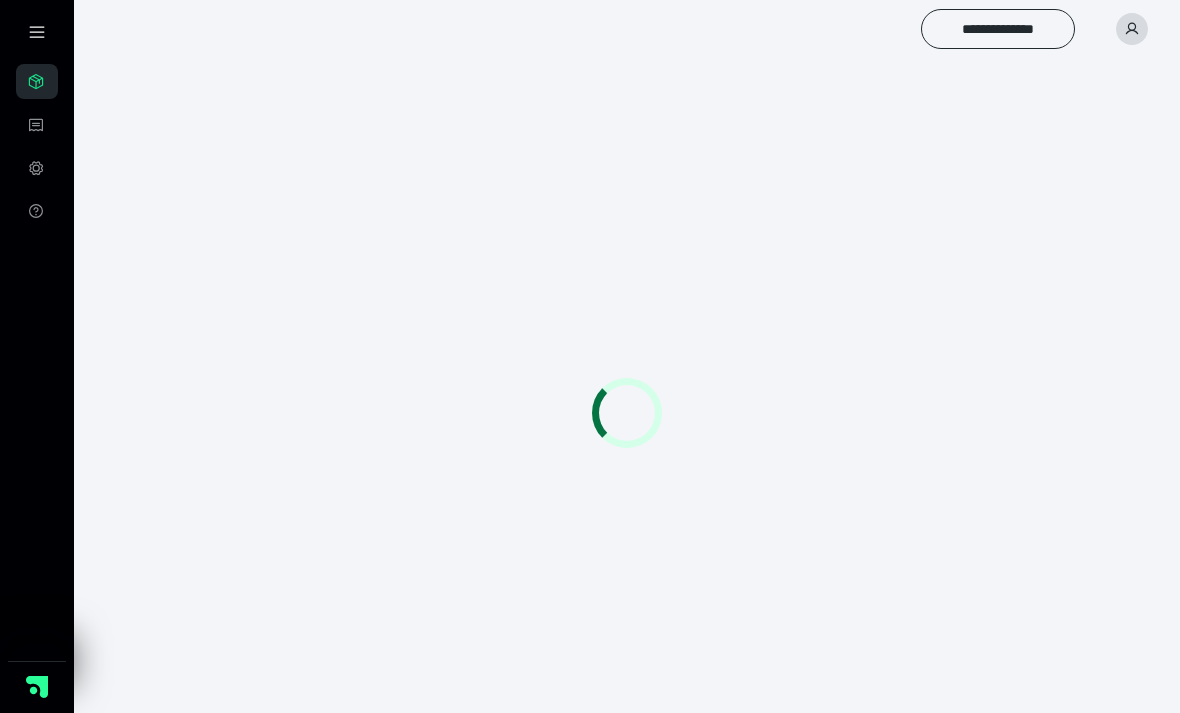 scroll, scrollTop: 0, scrollLeft: 0, axis: both 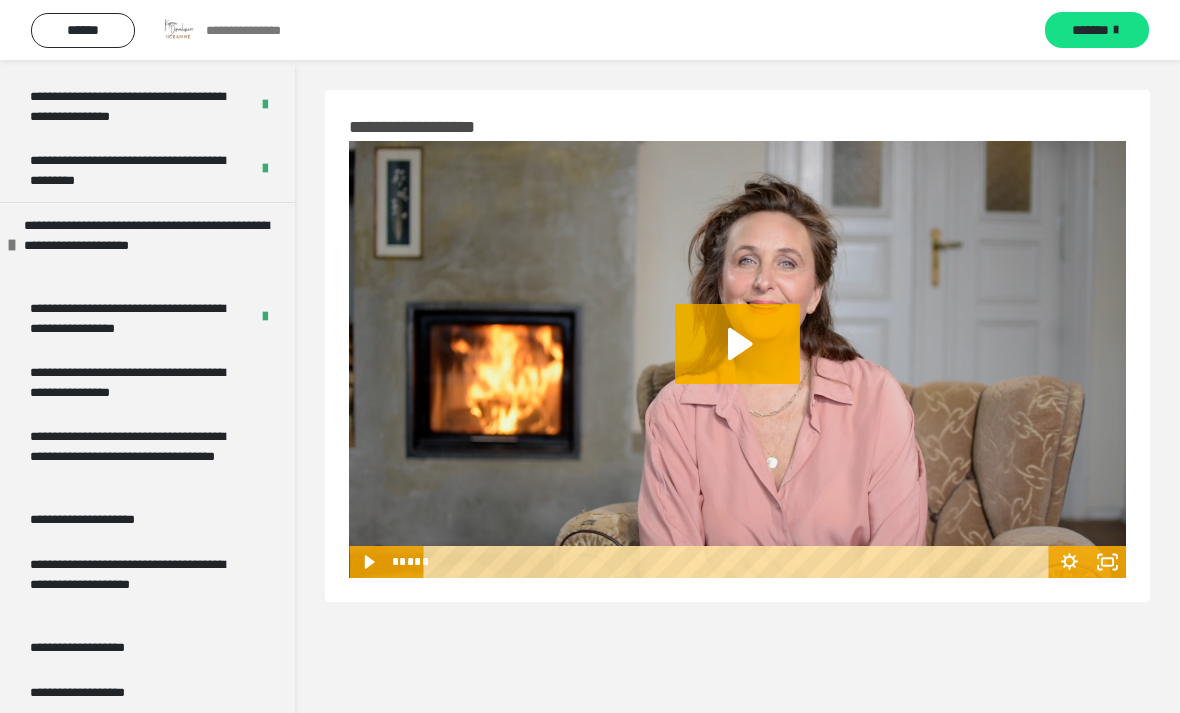 click on "**********" at bounding box center (139, 382) 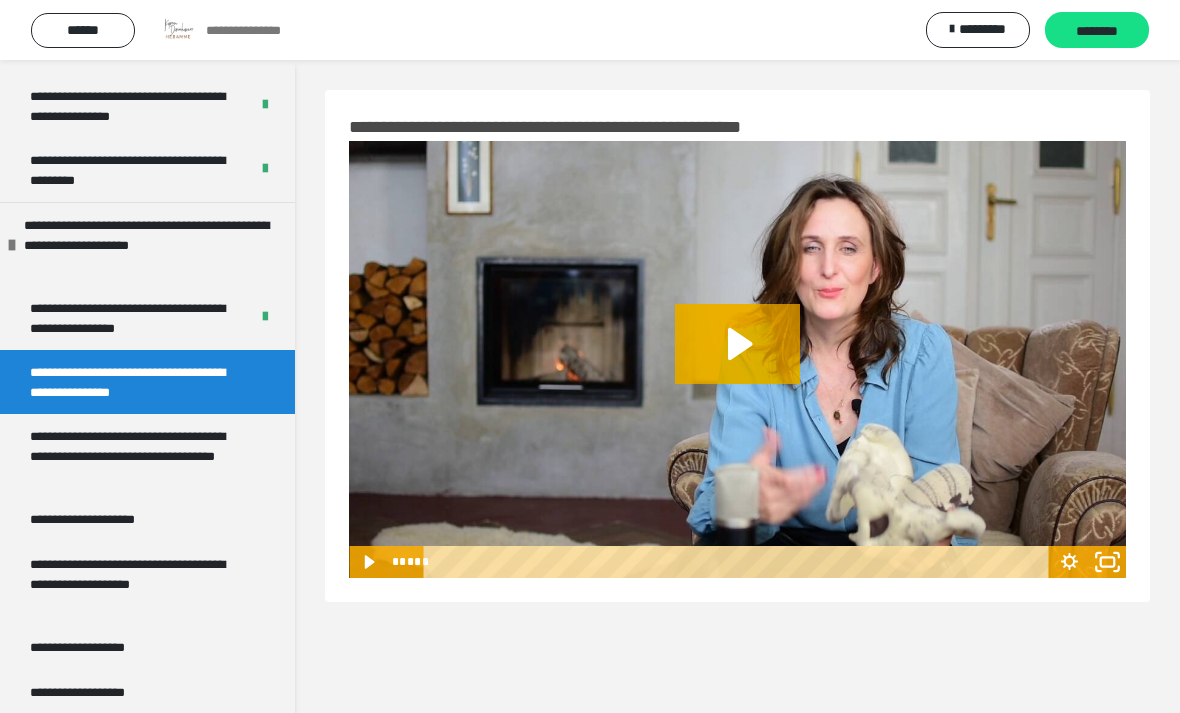 click 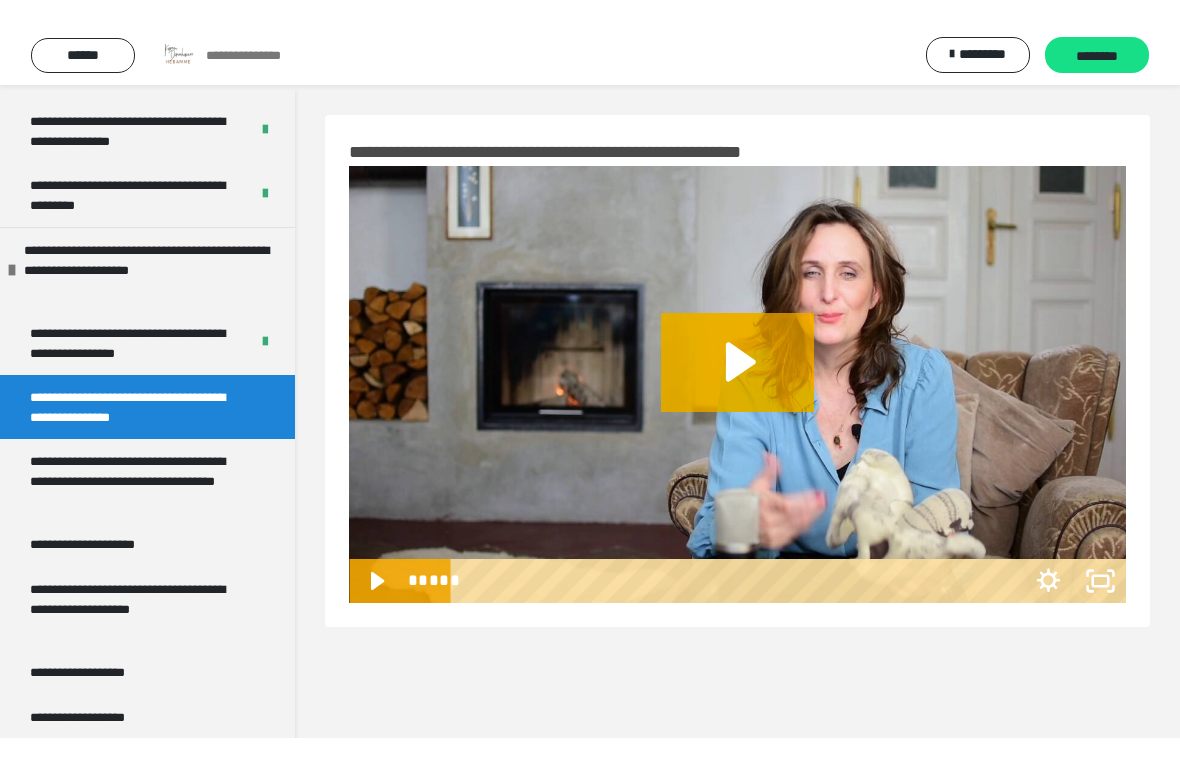 scroll, scrollTop: 24, scrollLeft: 0, axis: vertical 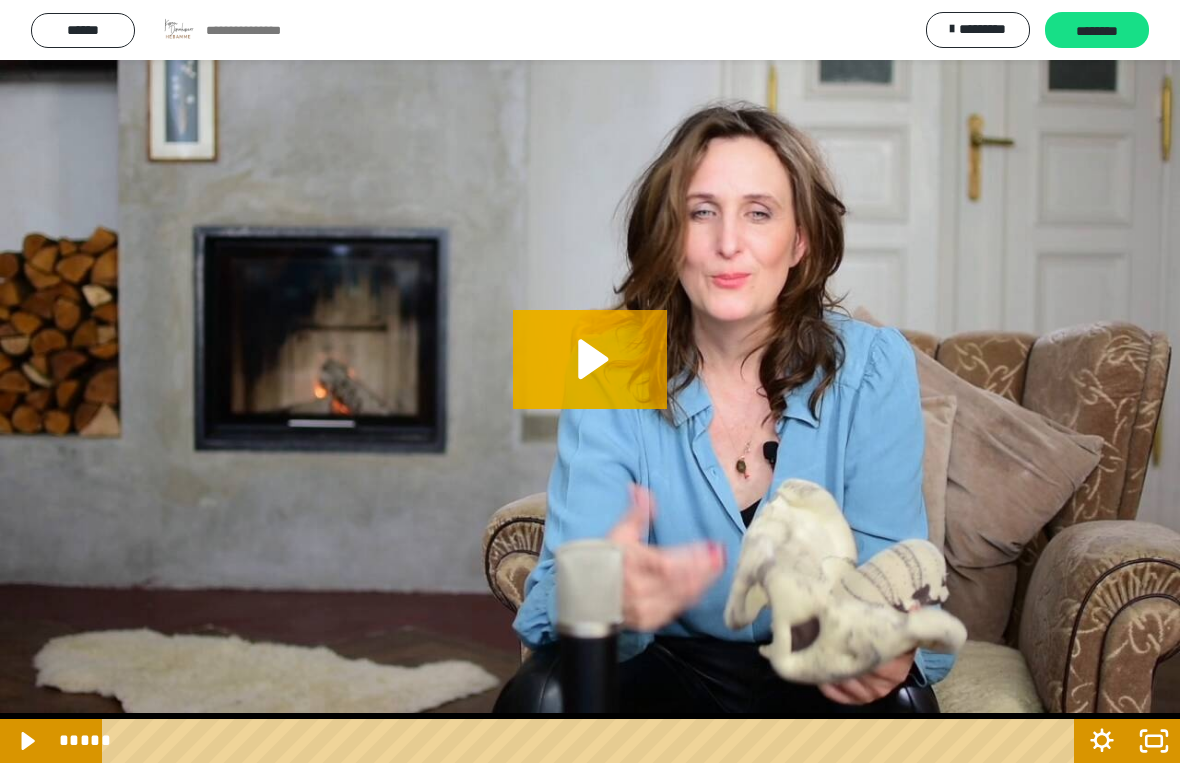 click 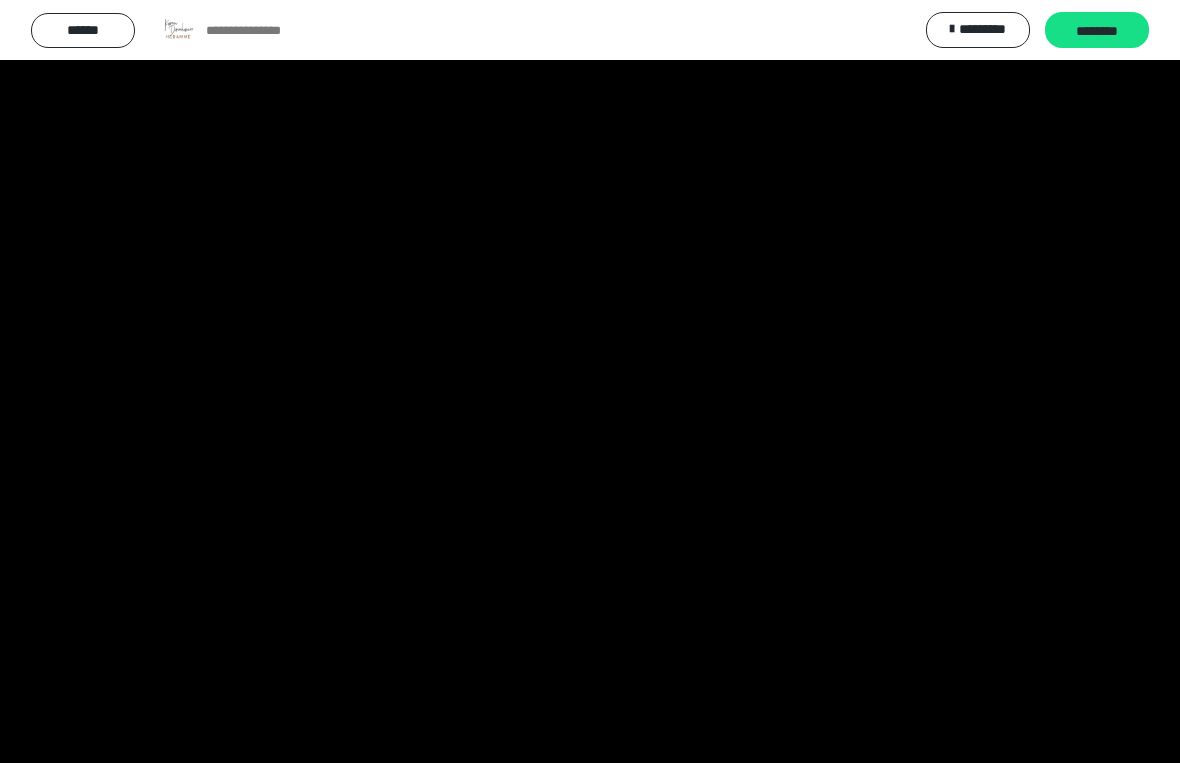 click at bounding box center (590, 381) 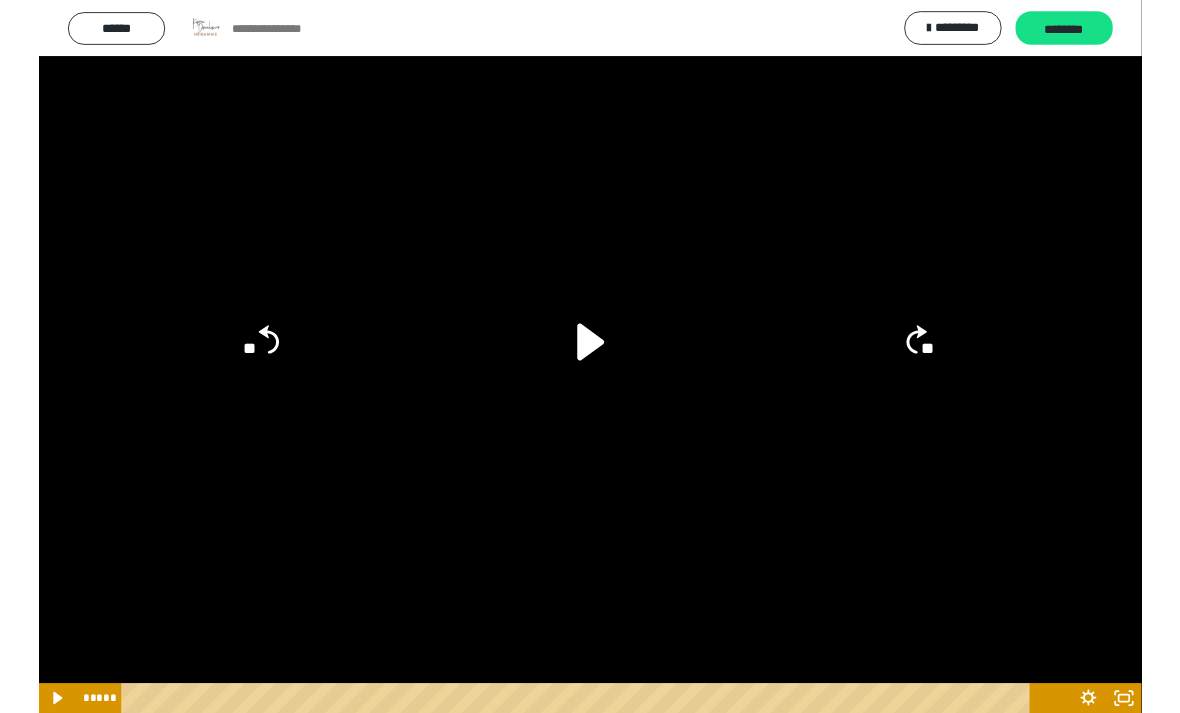 scroll, scrollTop: 0, scrollLeft: 0, axis: both 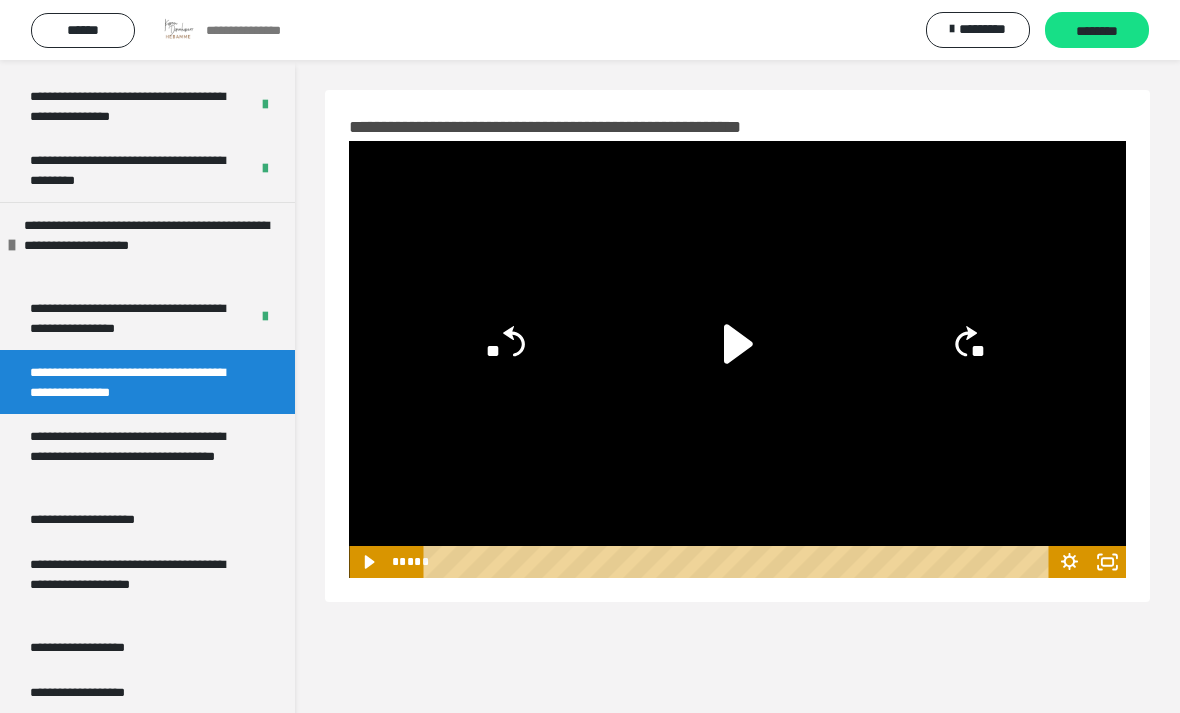 click on "**********" at bounding box center [139, 455] 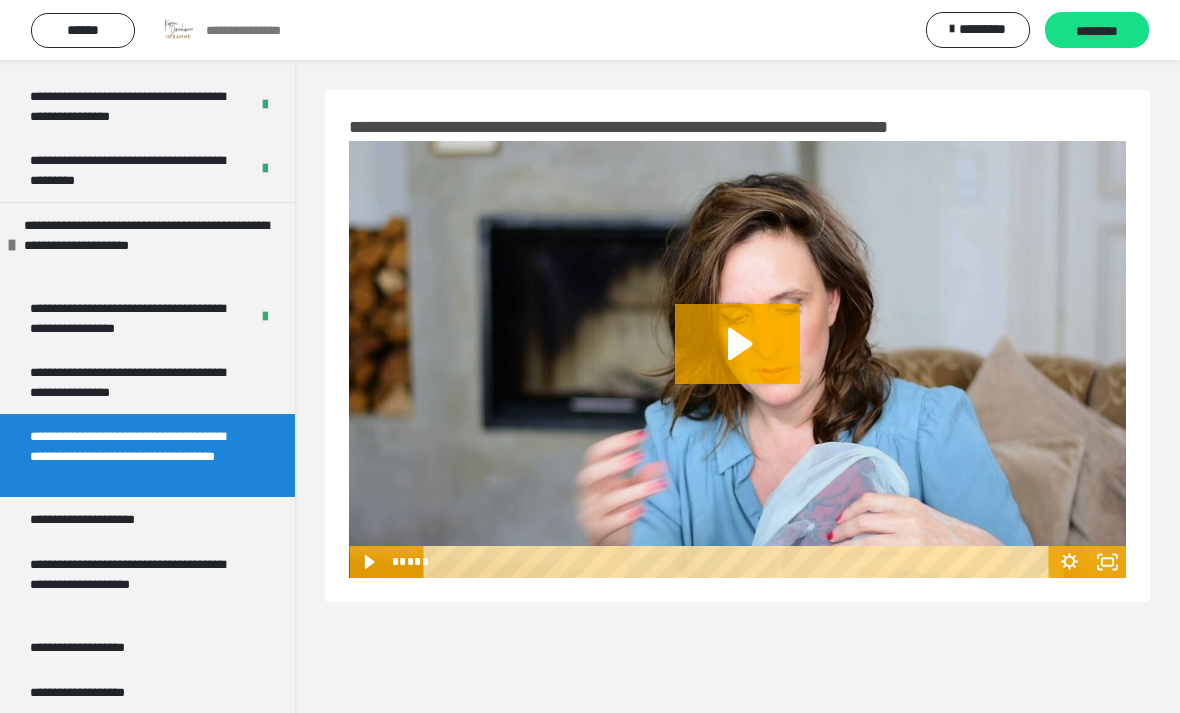 click 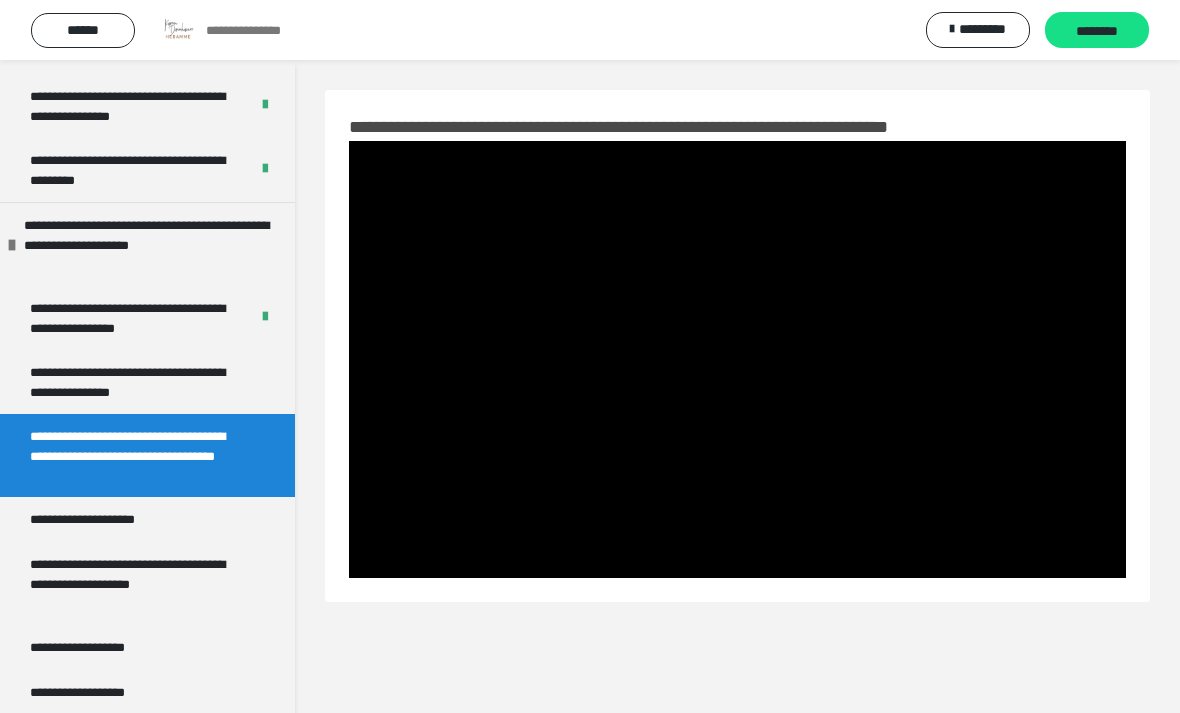click on "**********" at bounding box center [139, 382] 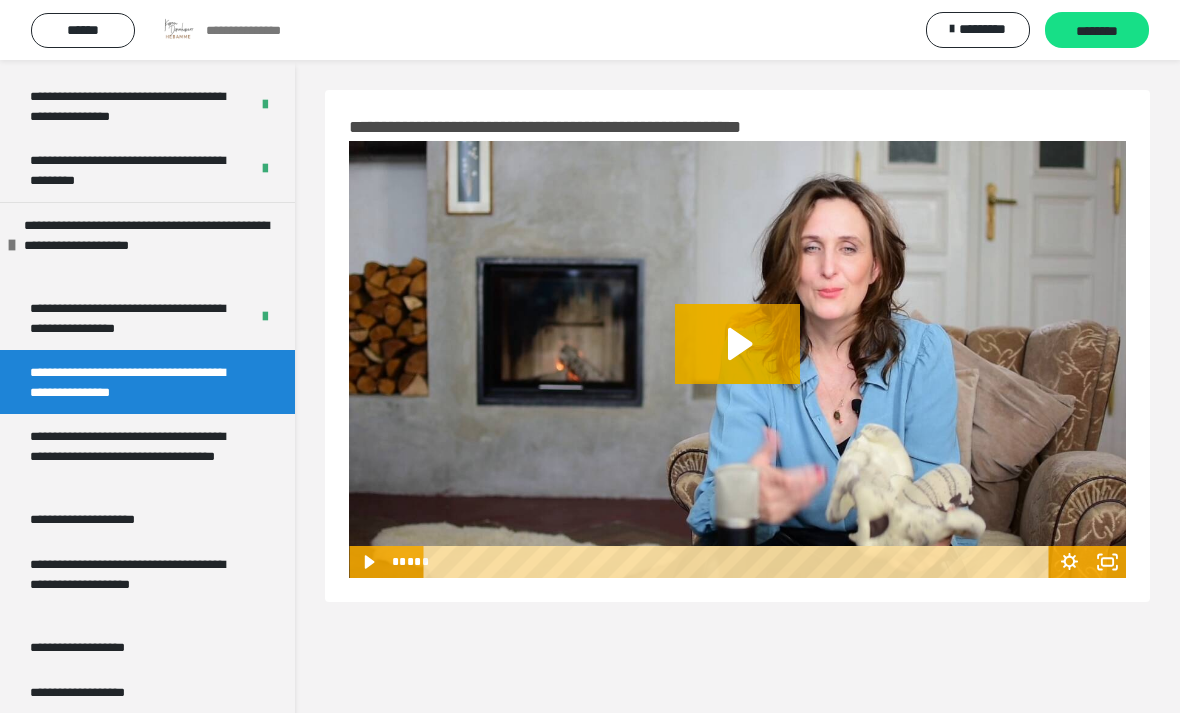 click on "********" at bounding box center [1097, 31] 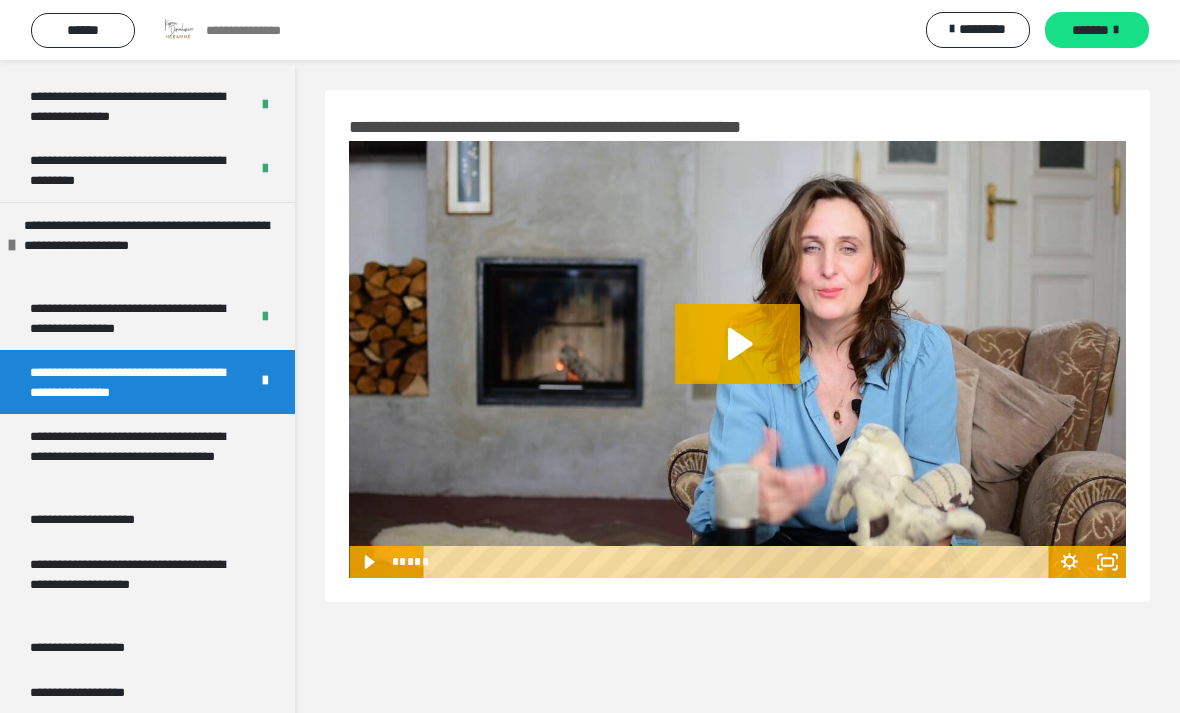 click on "**********" at bounding box center (139, 455) 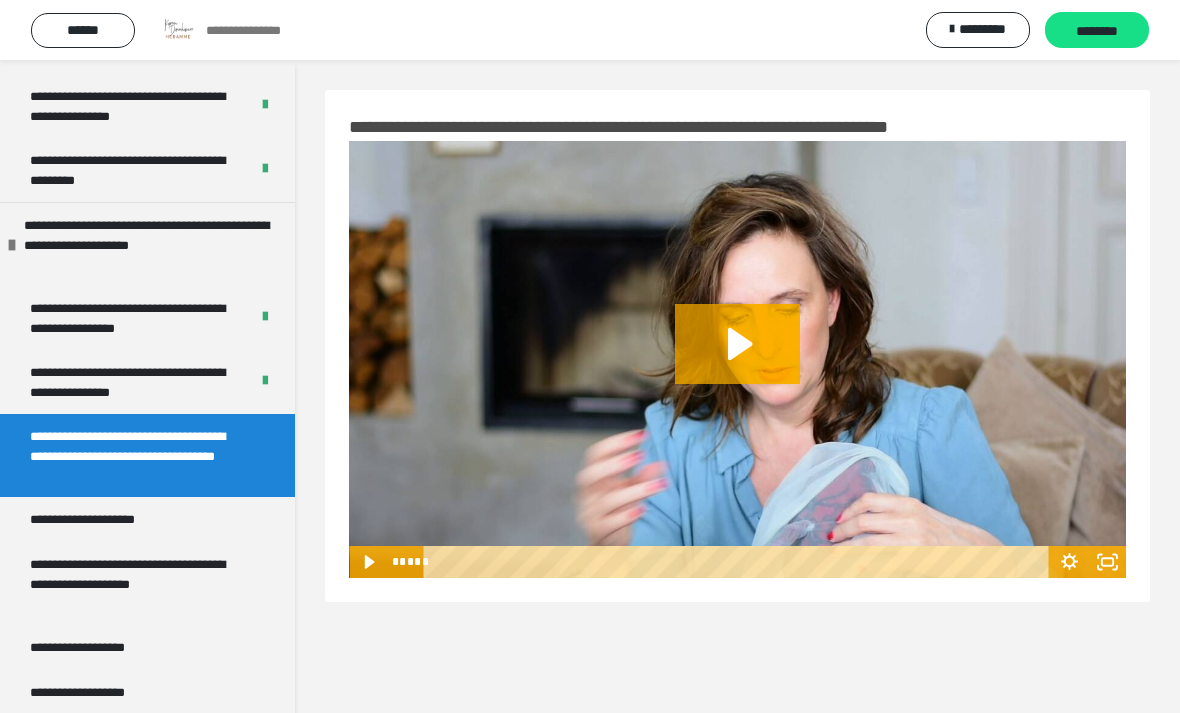 click 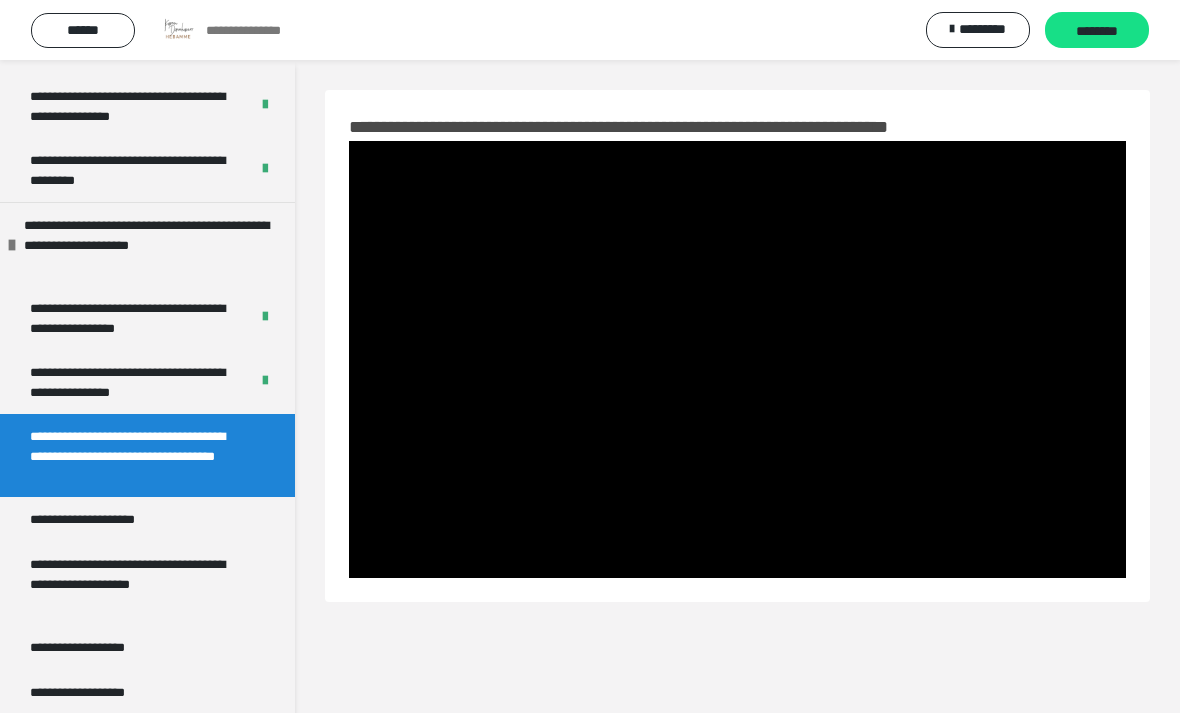 click at bounding box center [737, 359] 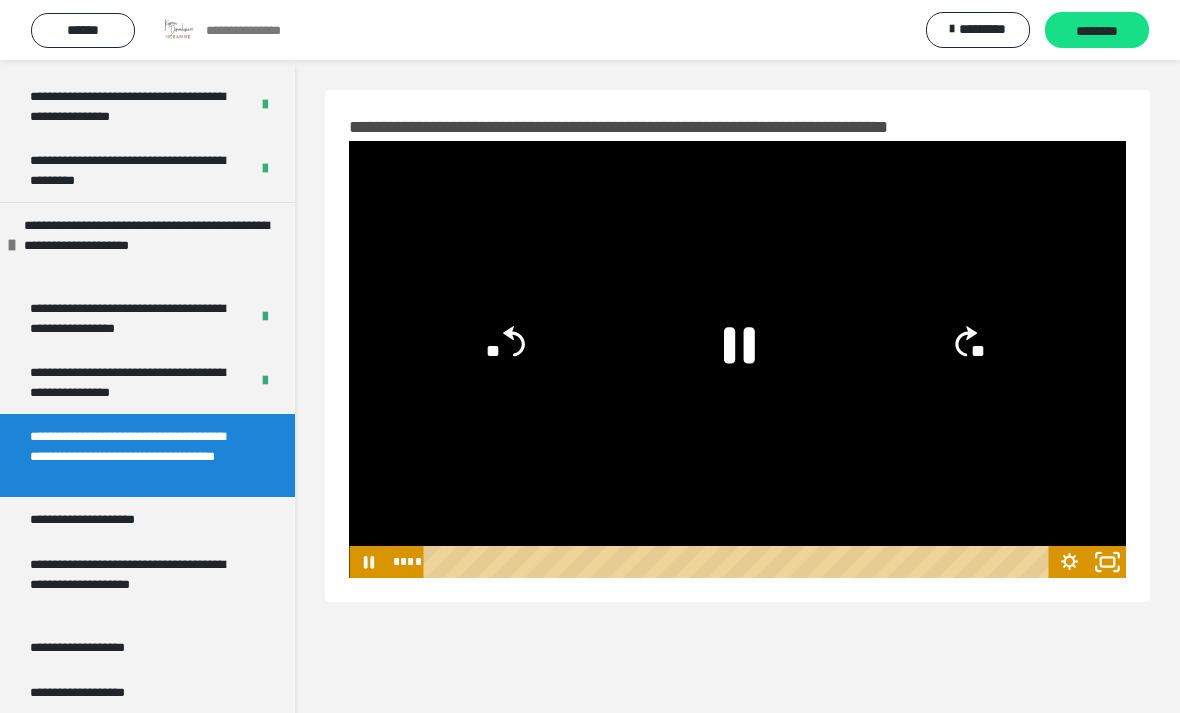 click 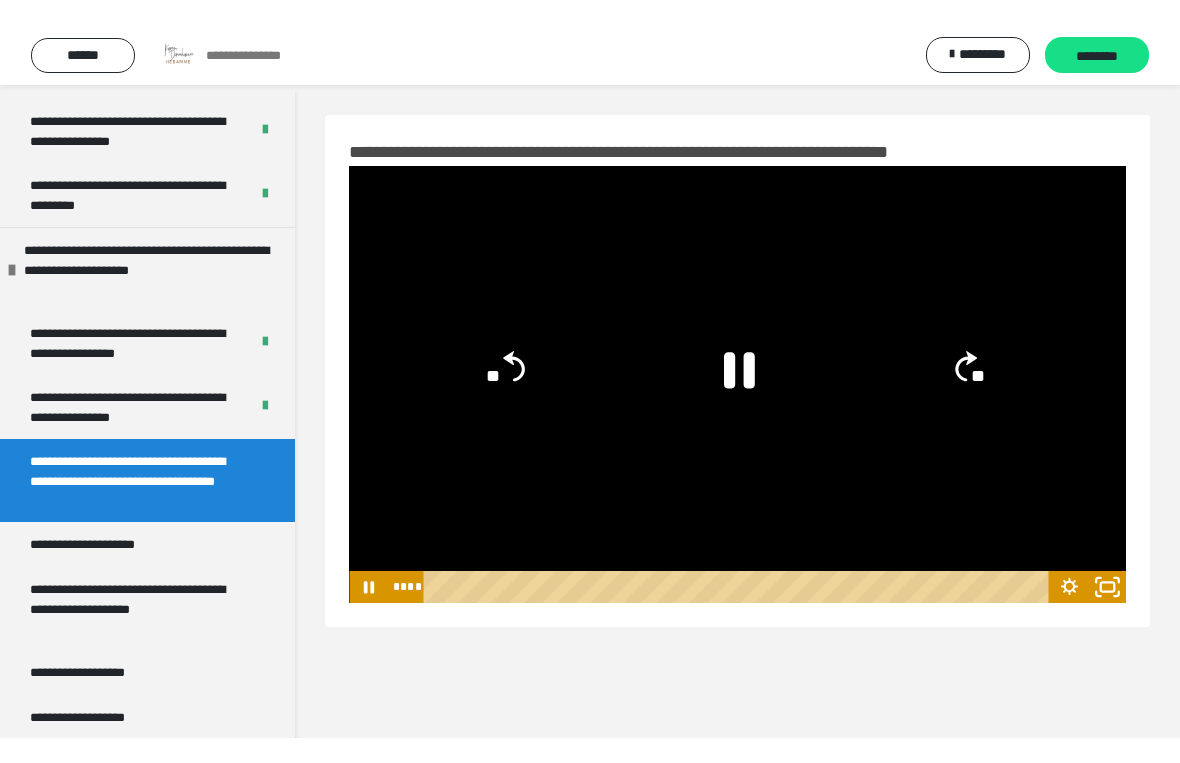 scroll, scrollTop: 24, scrollLeft: 0, axis: vertical 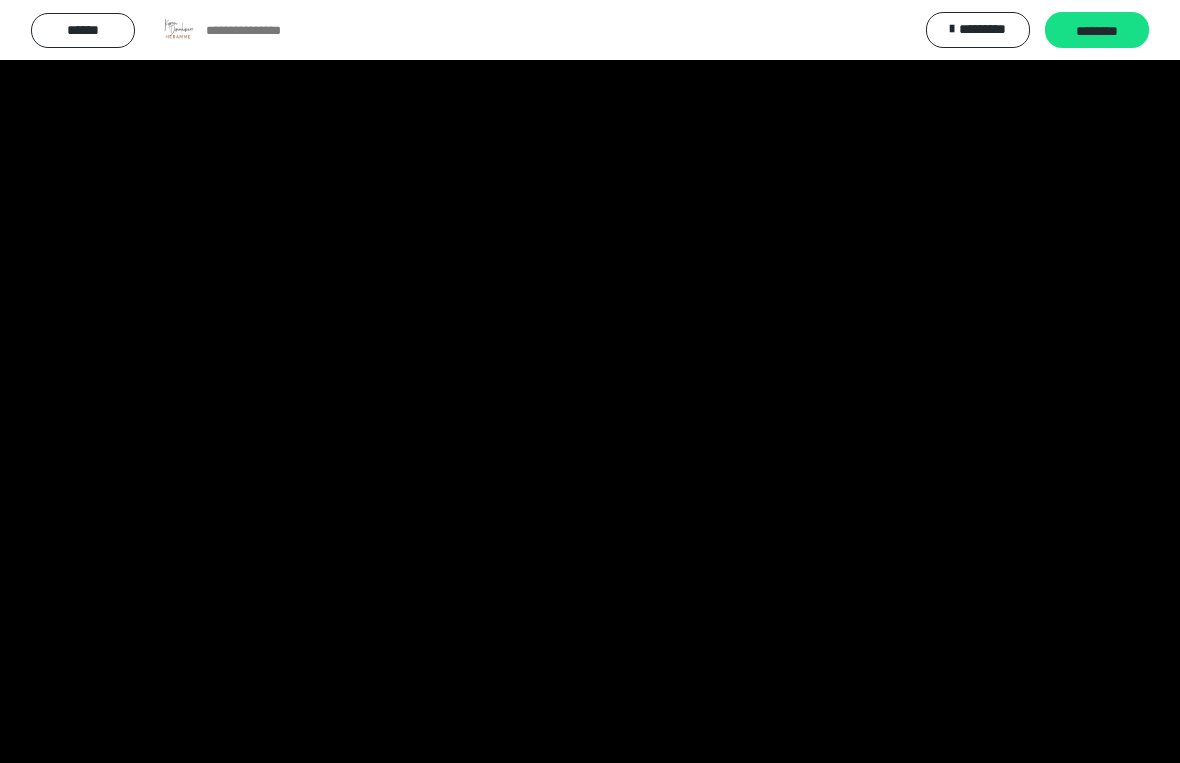 click at bounding box center [590, 381] 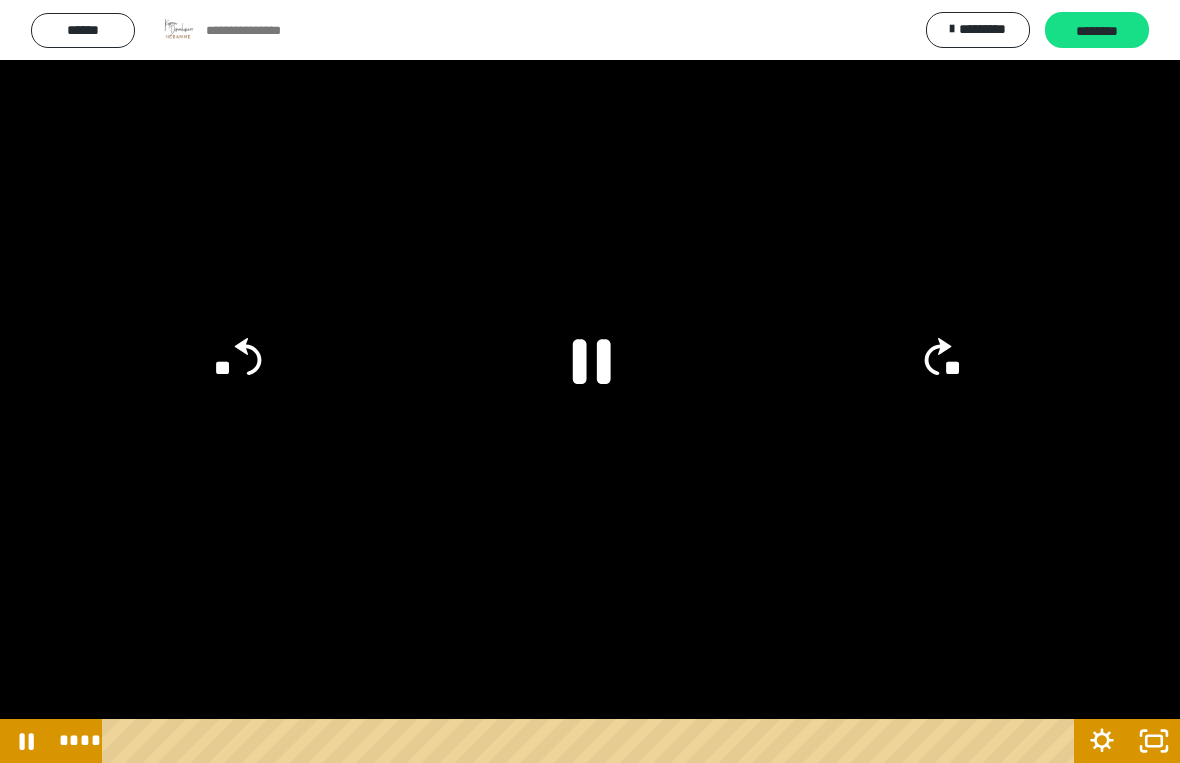 click on "**" 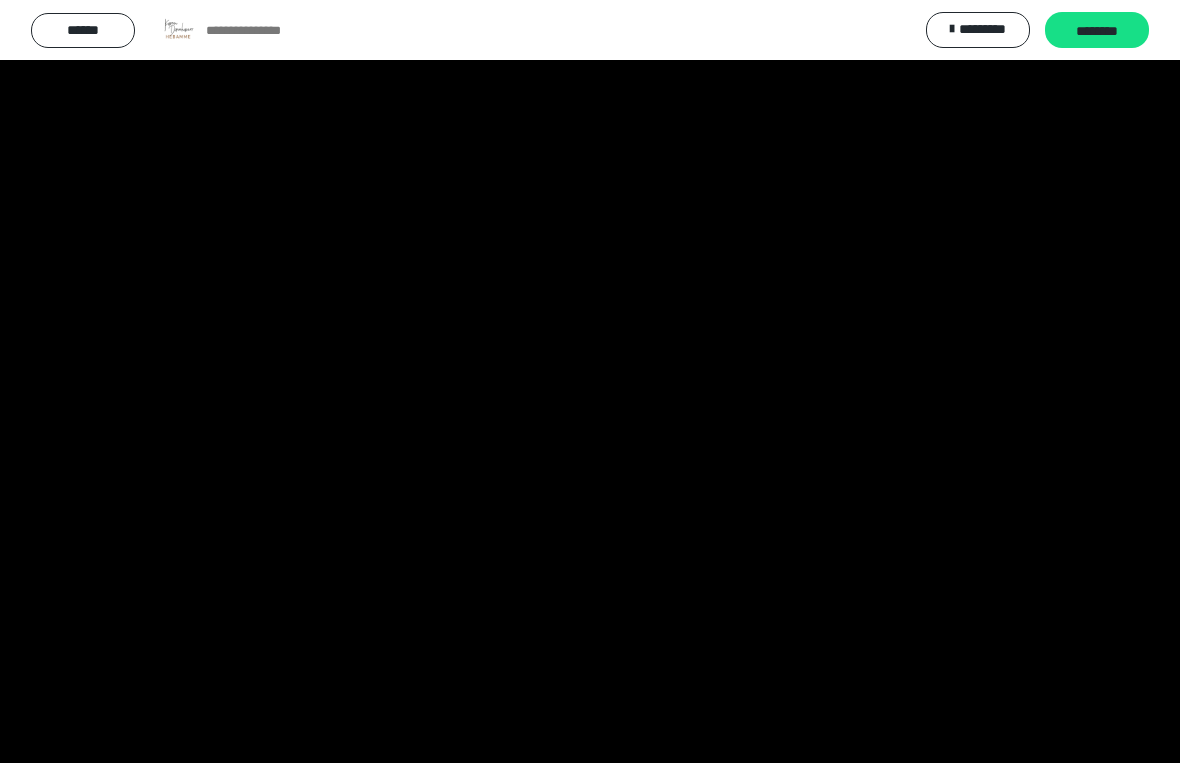 click at bounding box center [590, 381] 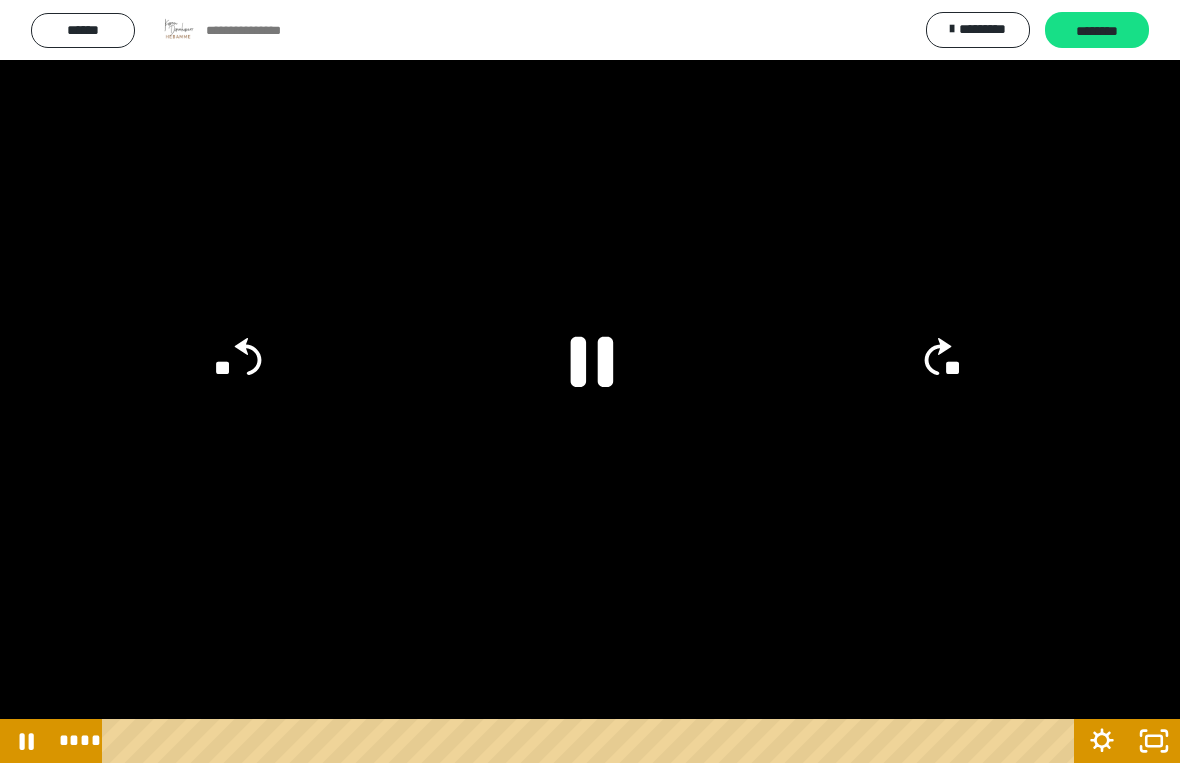 click 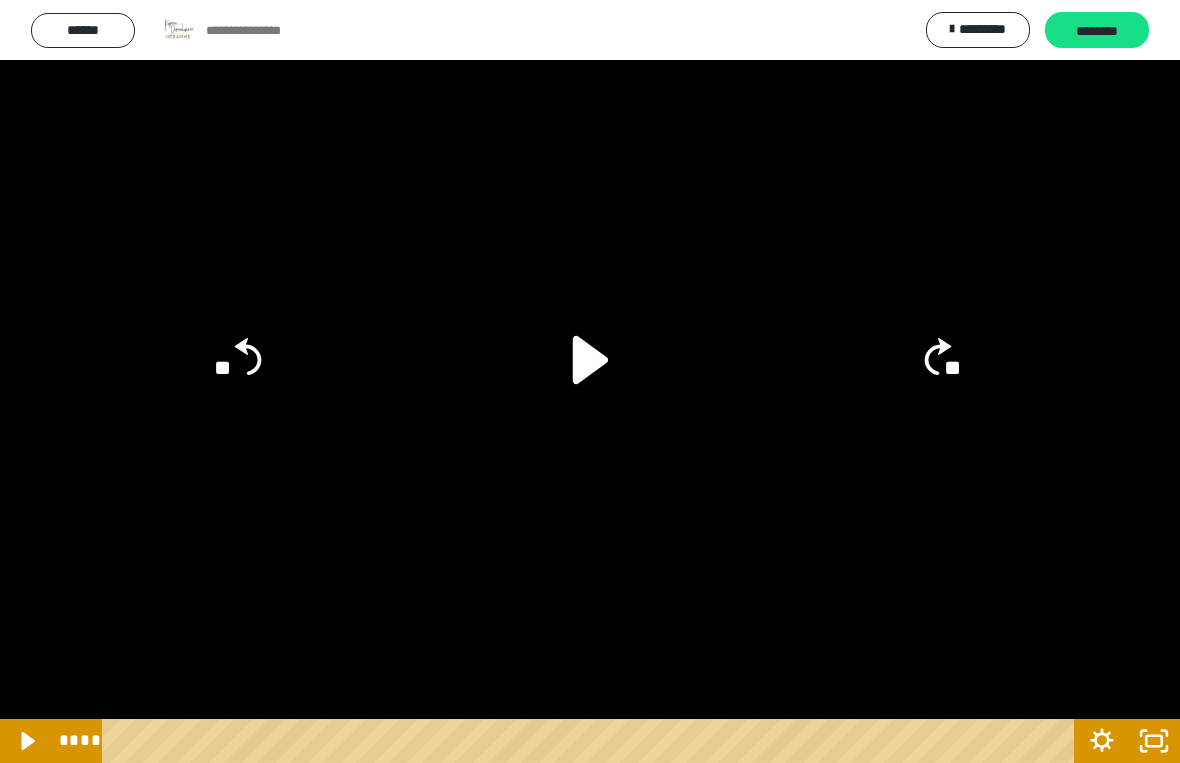 click 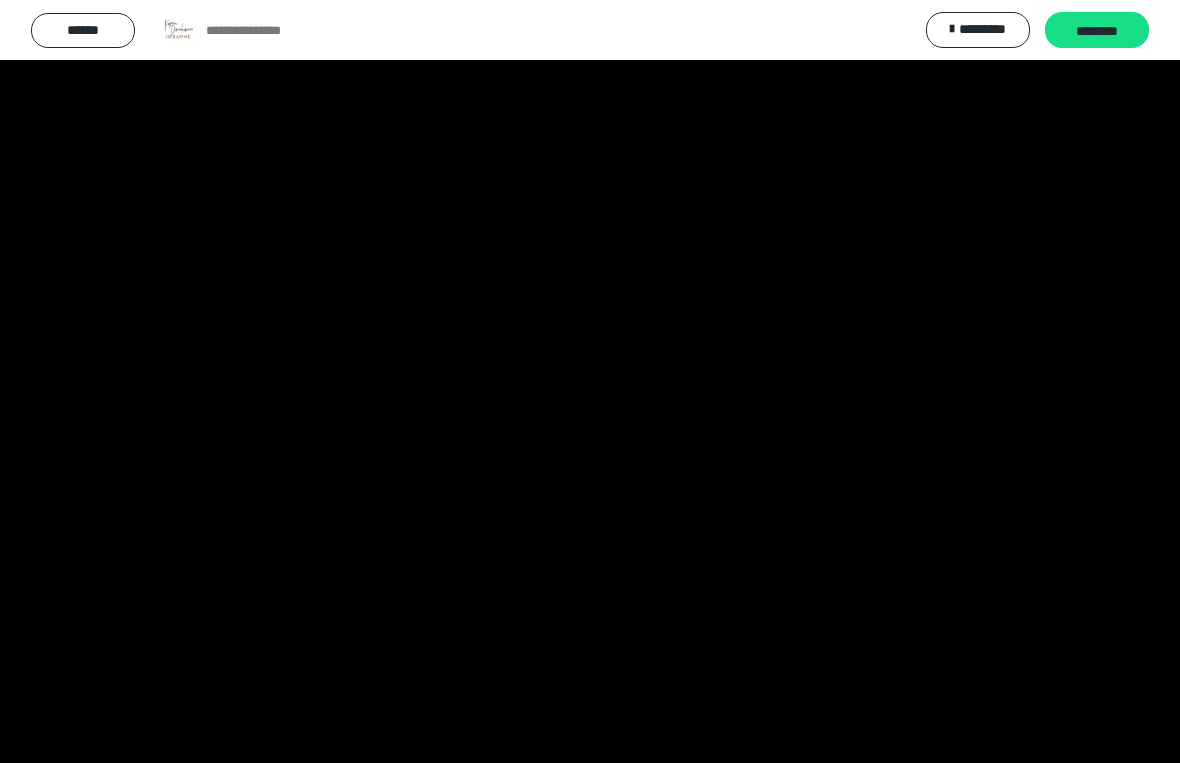 click at bounding box center (590, 381) 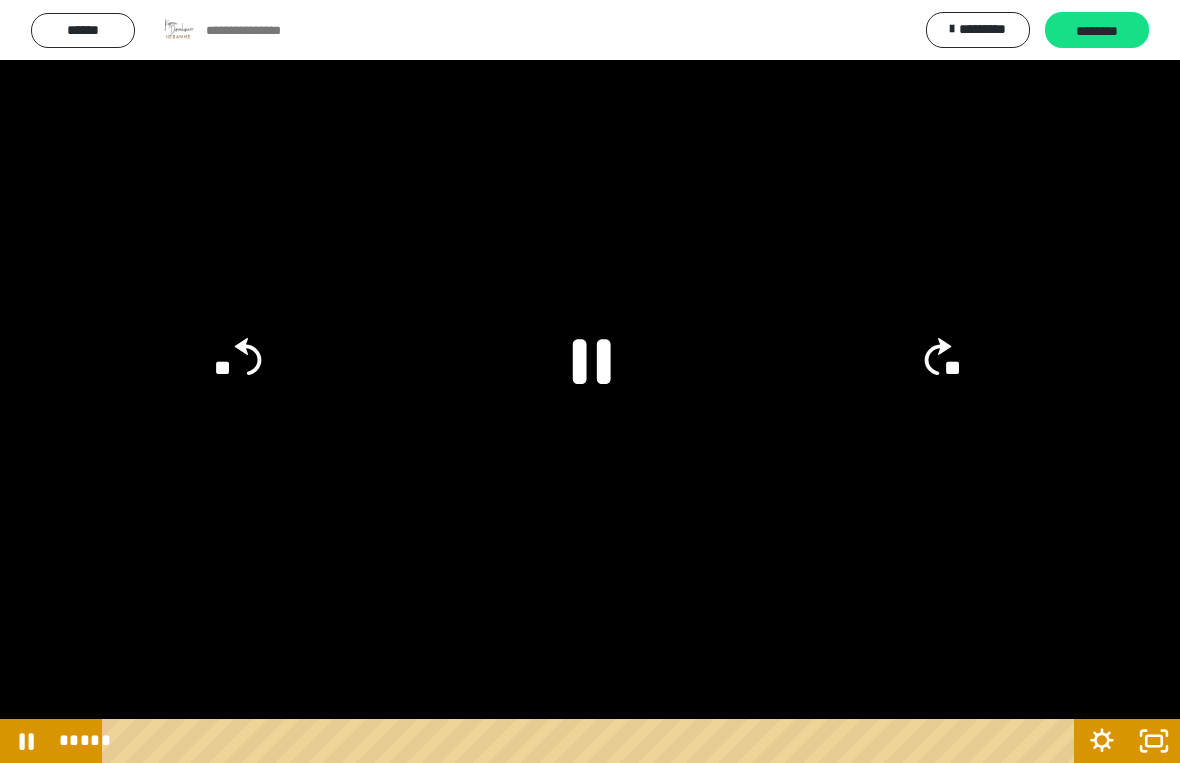 click 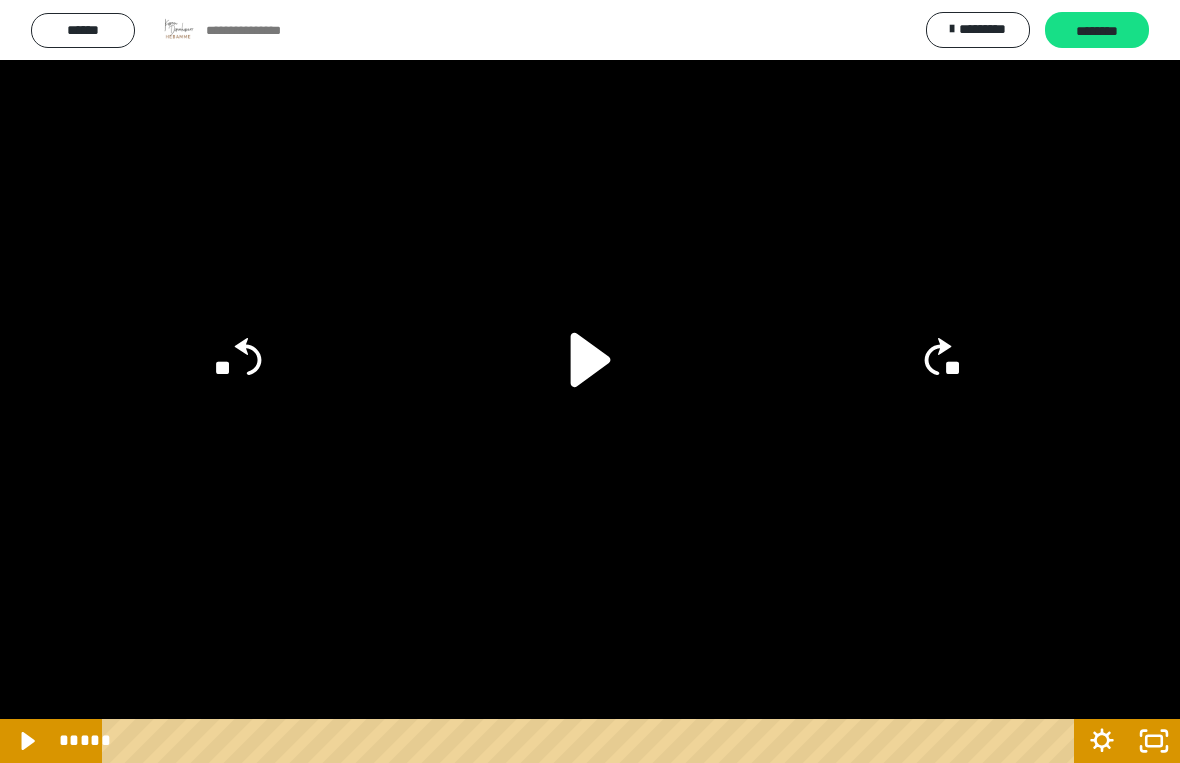 click 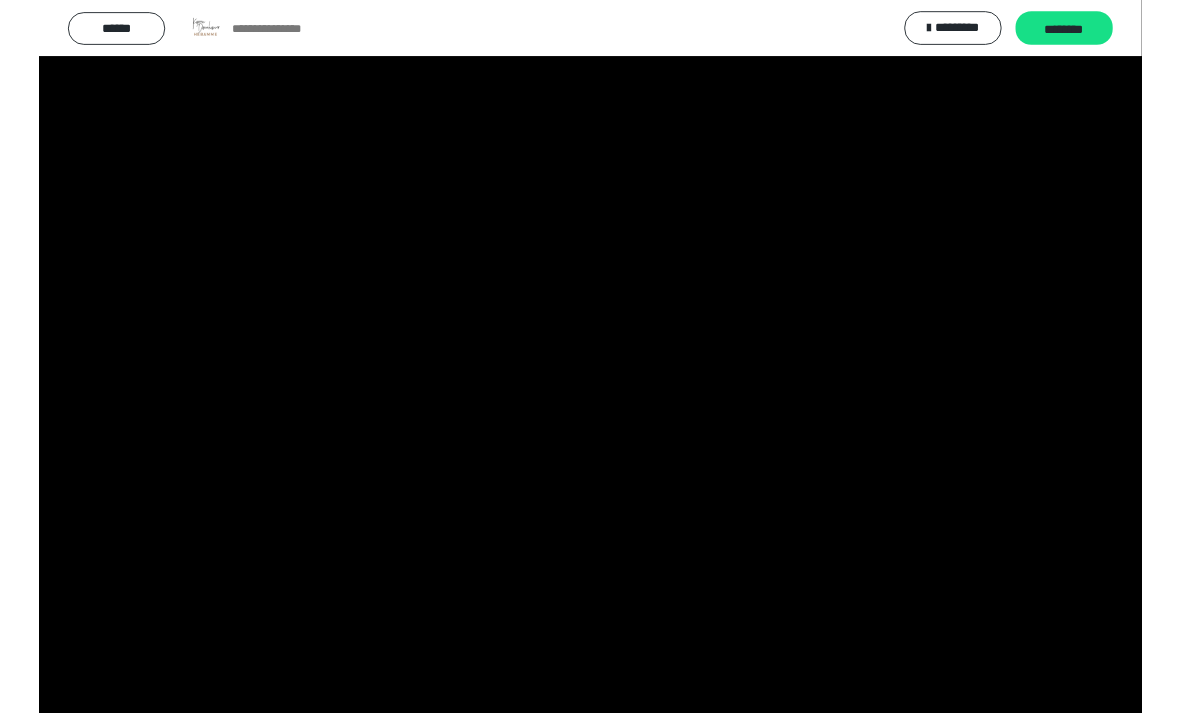 scroll, scrollTop: 0, scrollLeft: 0, axis: both 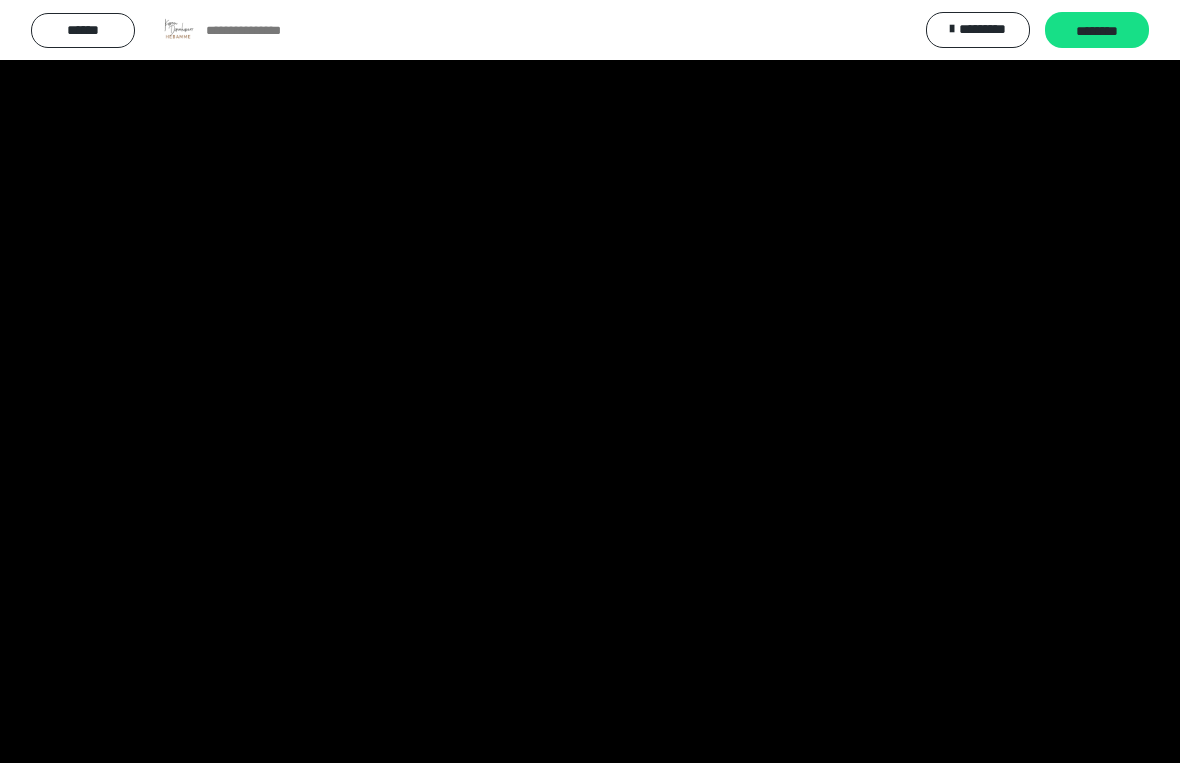 click at bounding box center (590, 381) 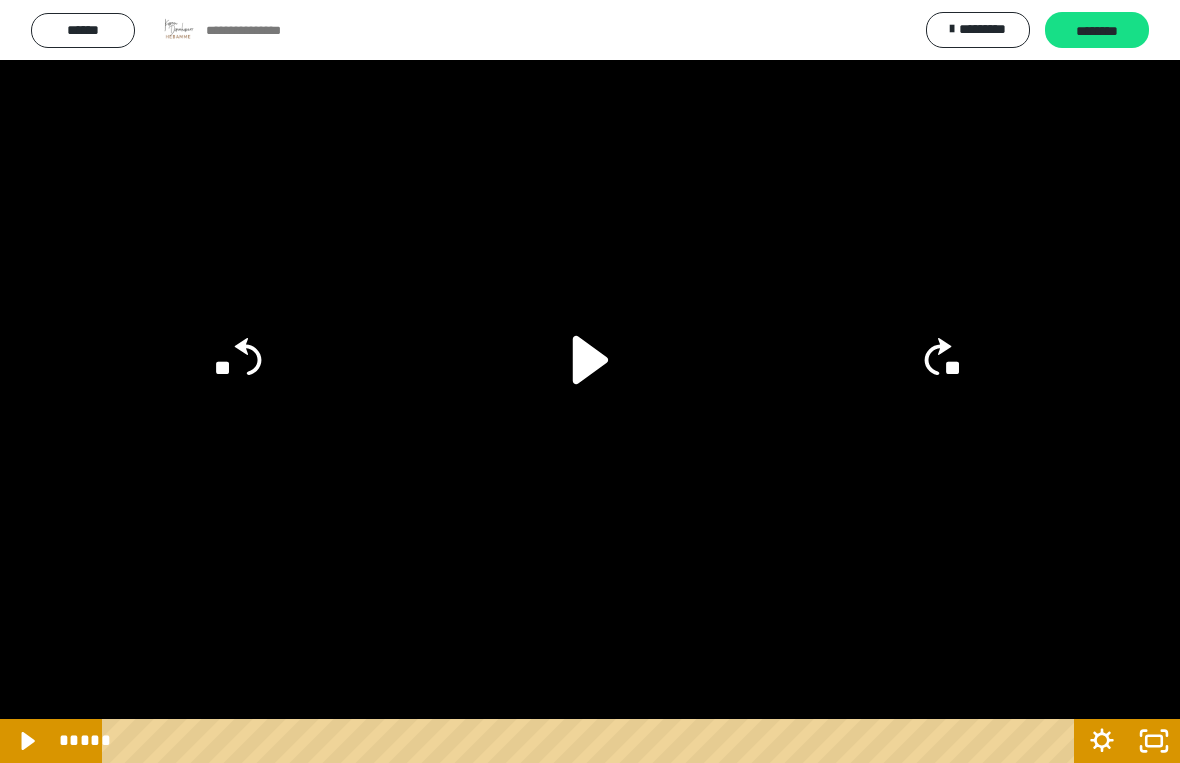 click at bounding box center [590, 381] 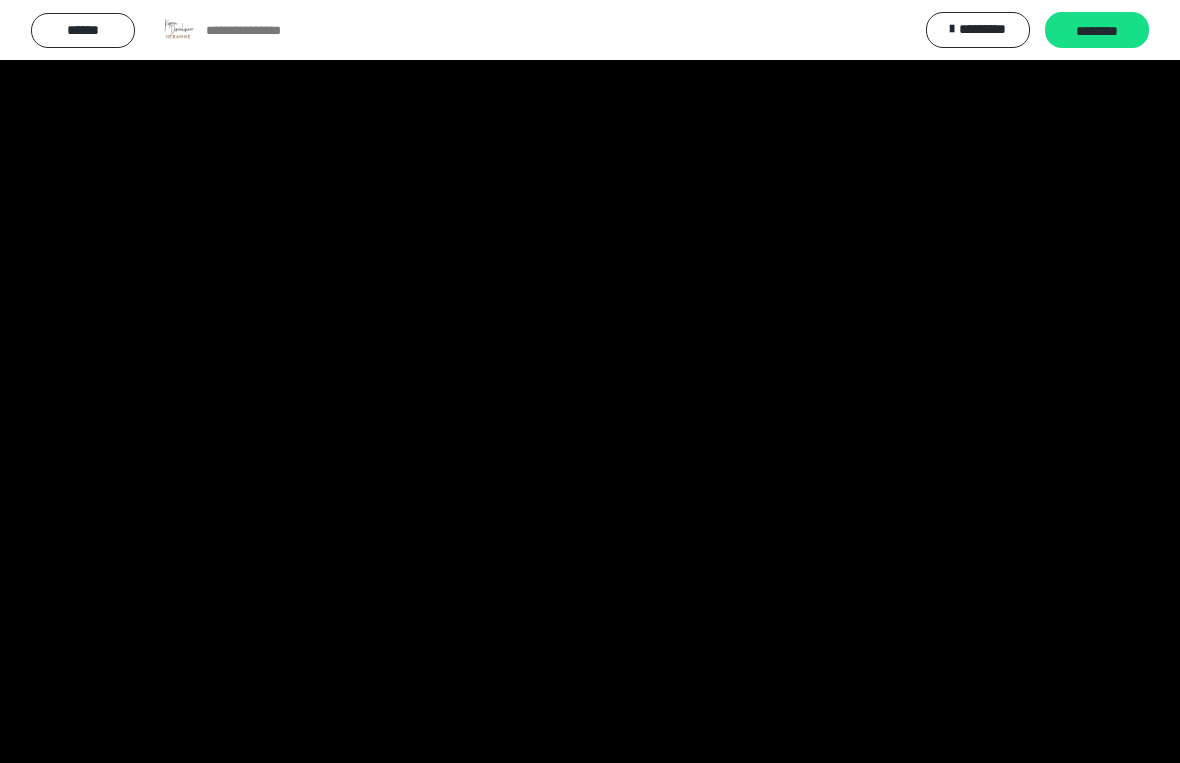 click at bounding box center [590, 381] 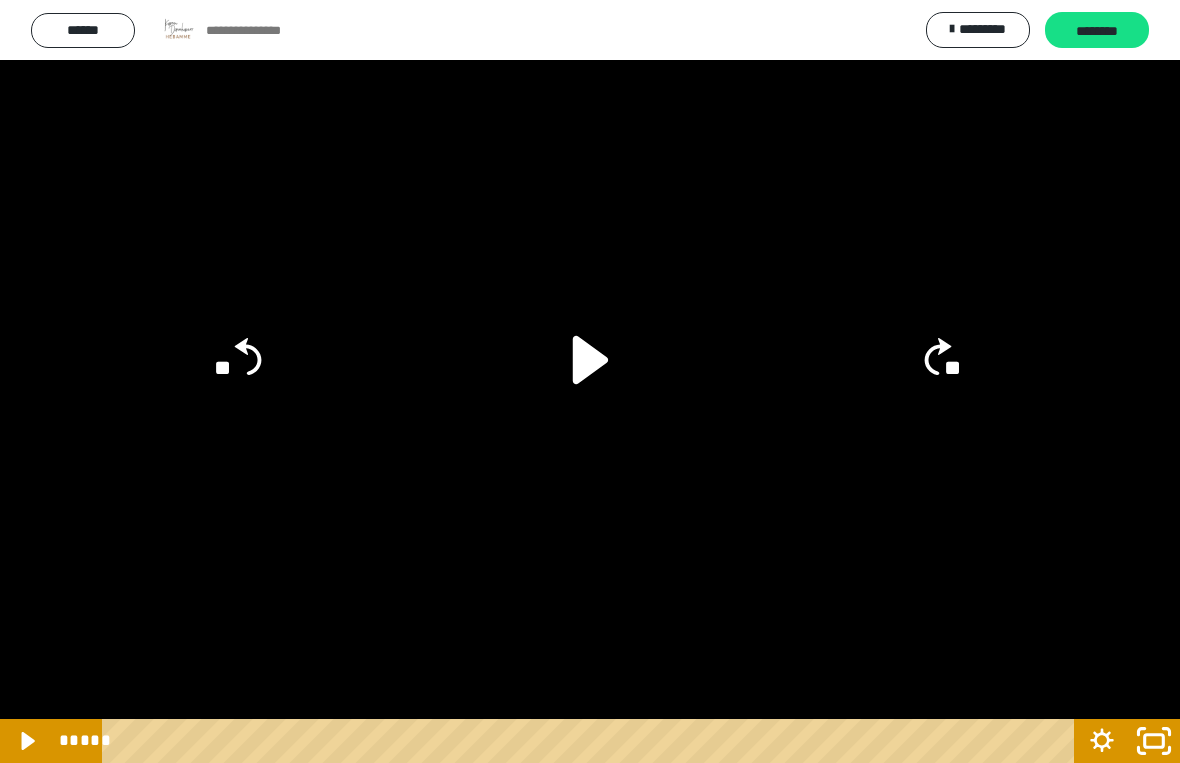 click 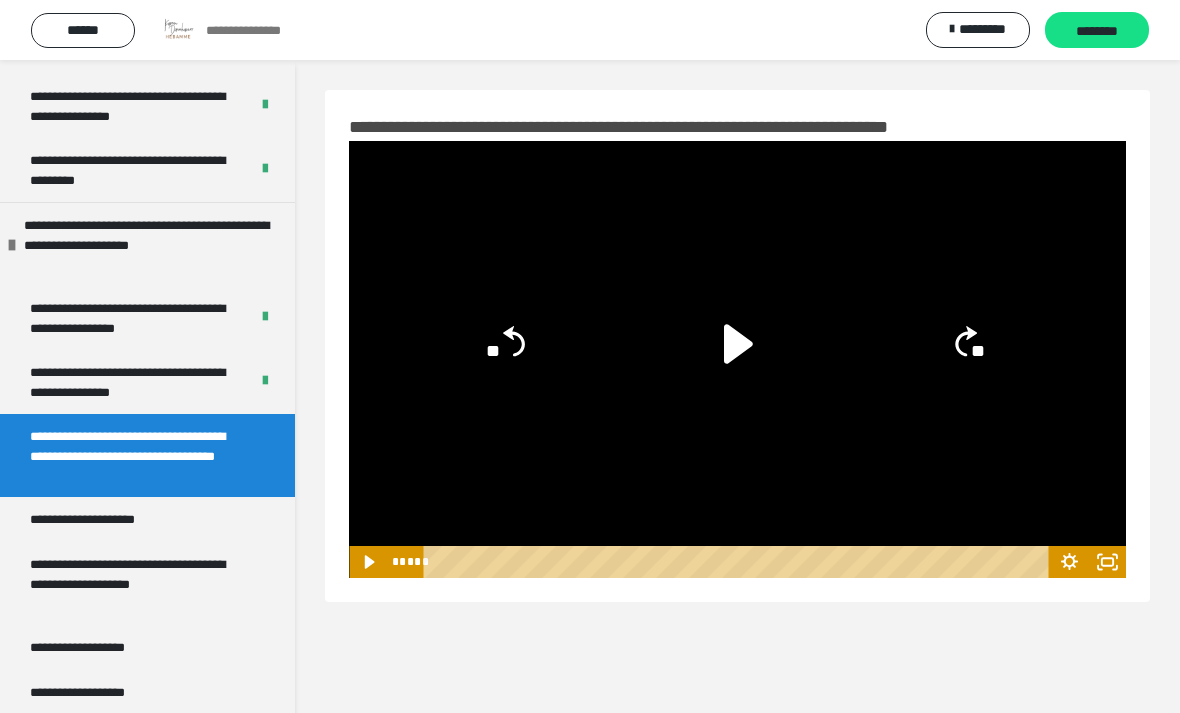 click on "********" at bounding box center [1097, 30] 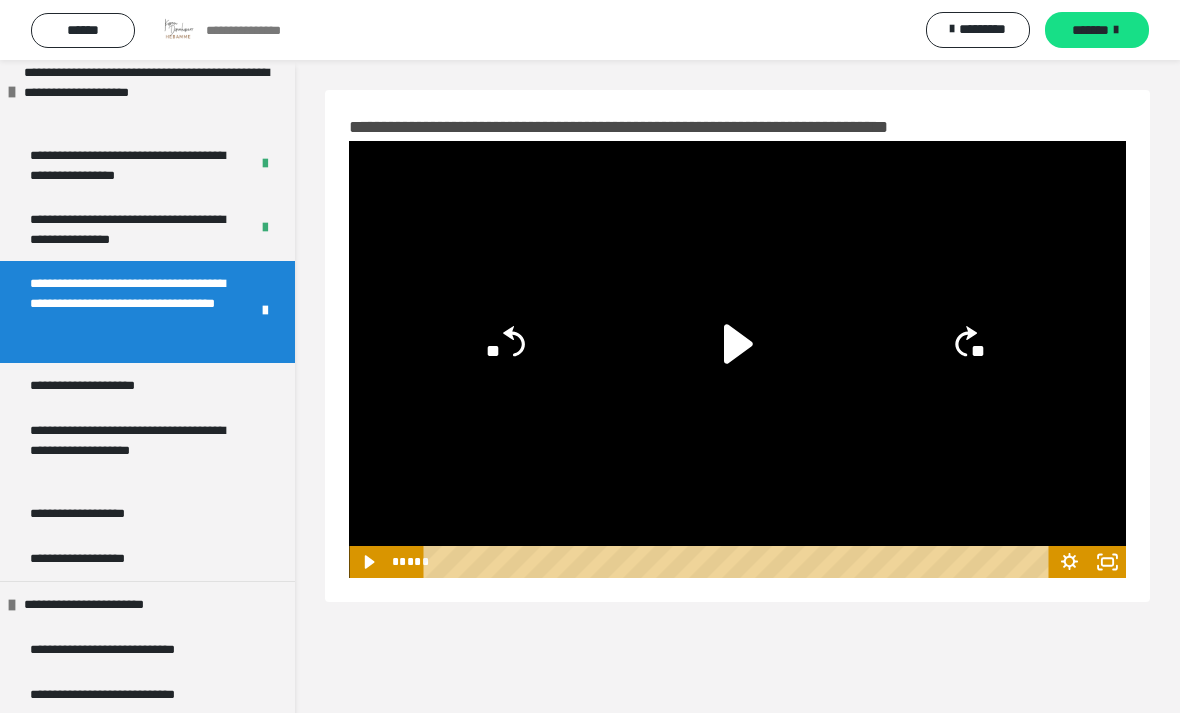 scroll, scrollTop: 473, scrollLeft: 0, axis: vertical 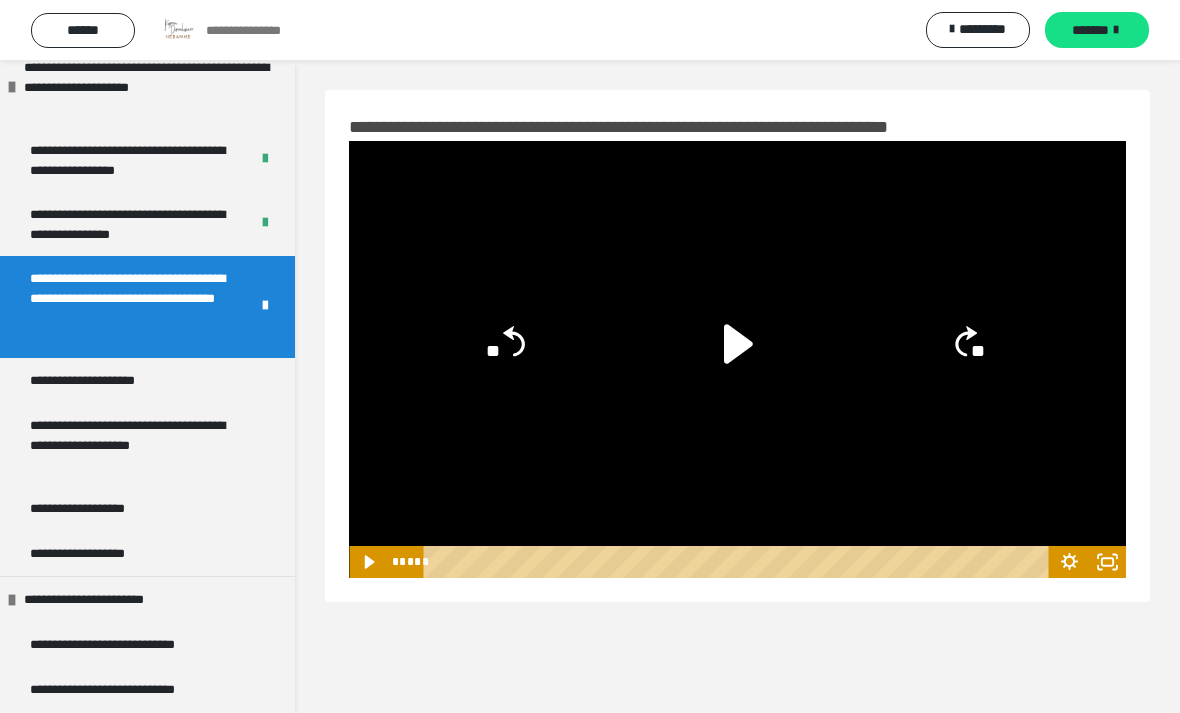 click on "**********" at bounding box center (112, 380) 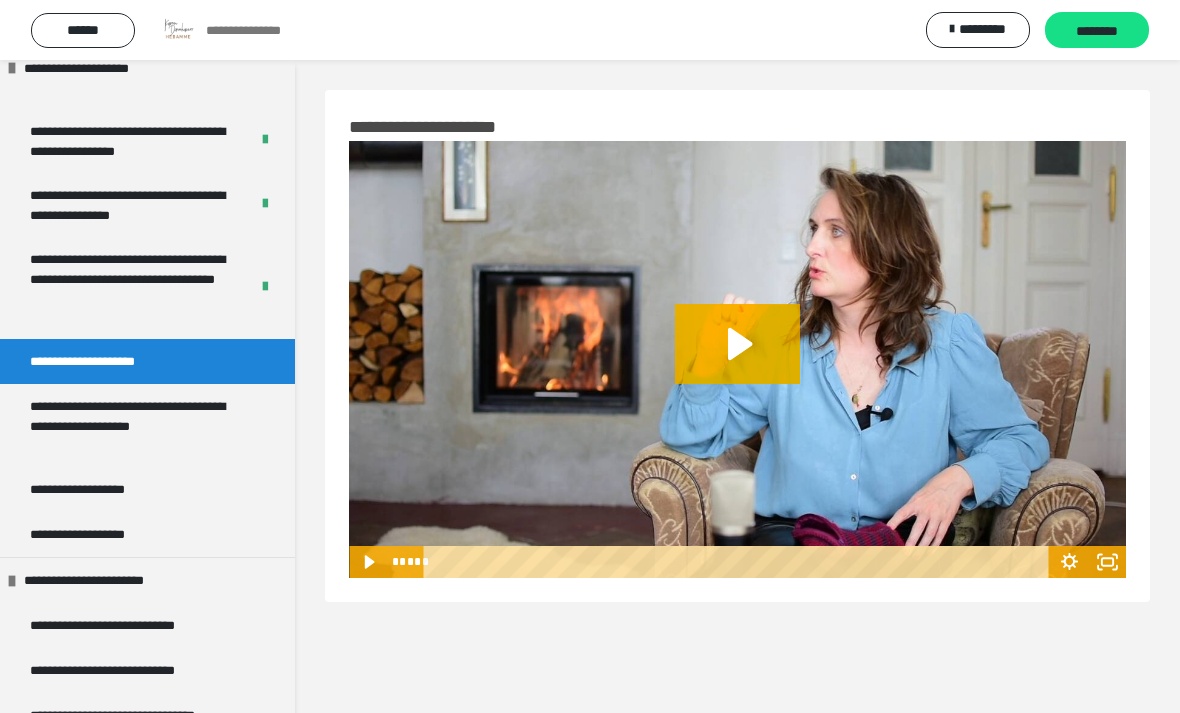 scroll, scrollTop: 490, scrollLeft: 0, axis: vertical 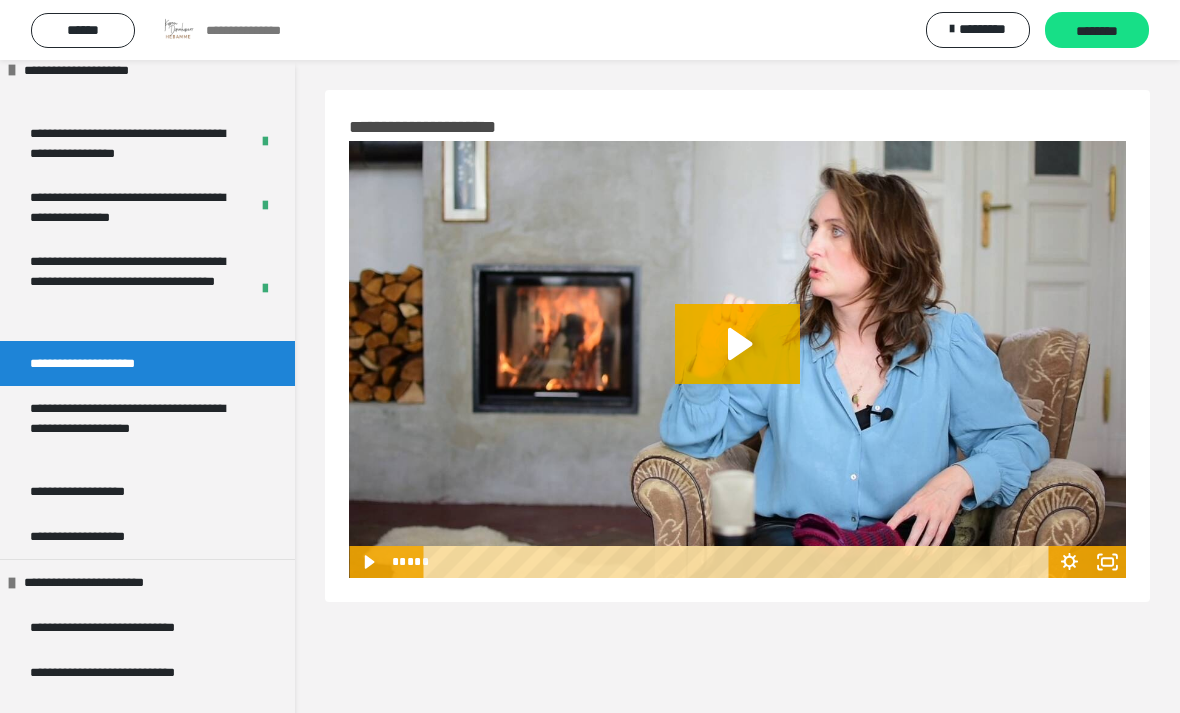 click on "**********" at bounding box center (112, 363) 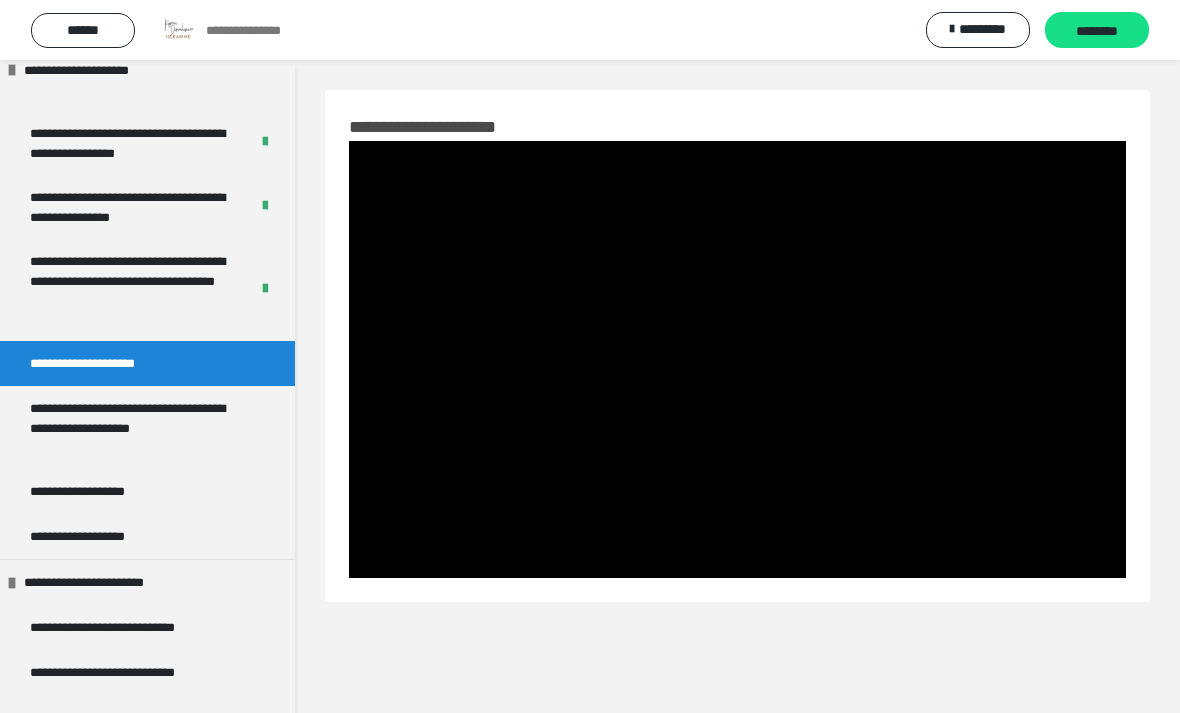 click at bounding box center [737, 359] 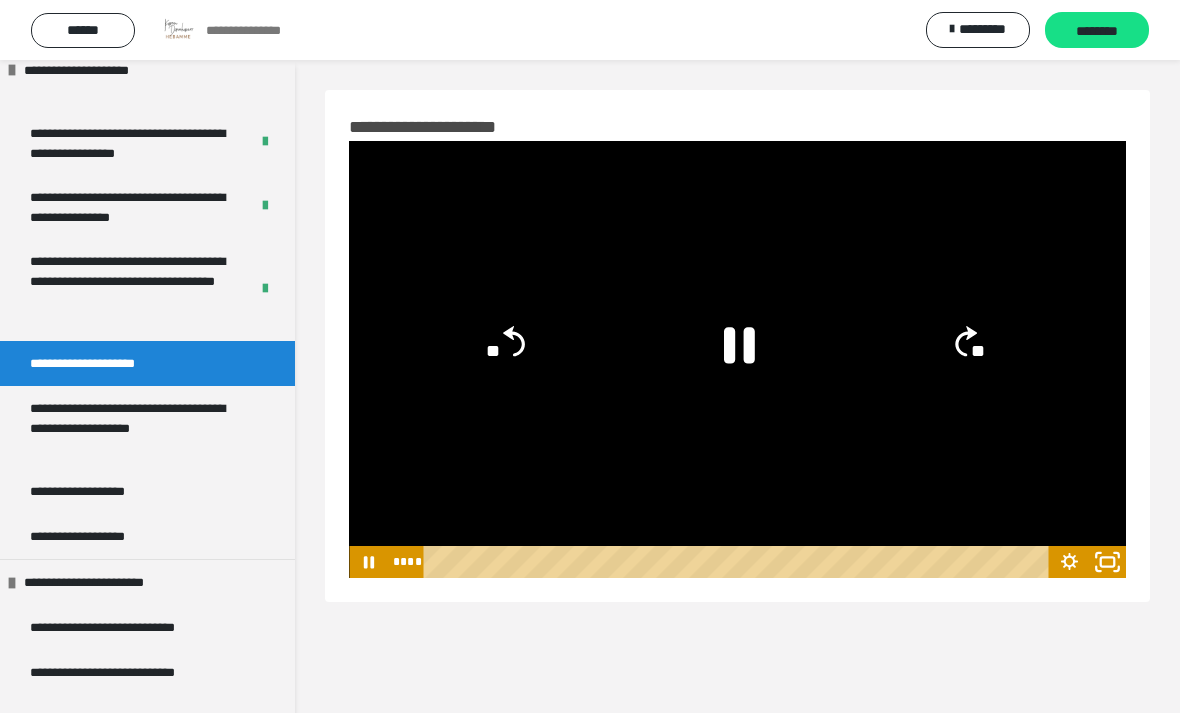 click 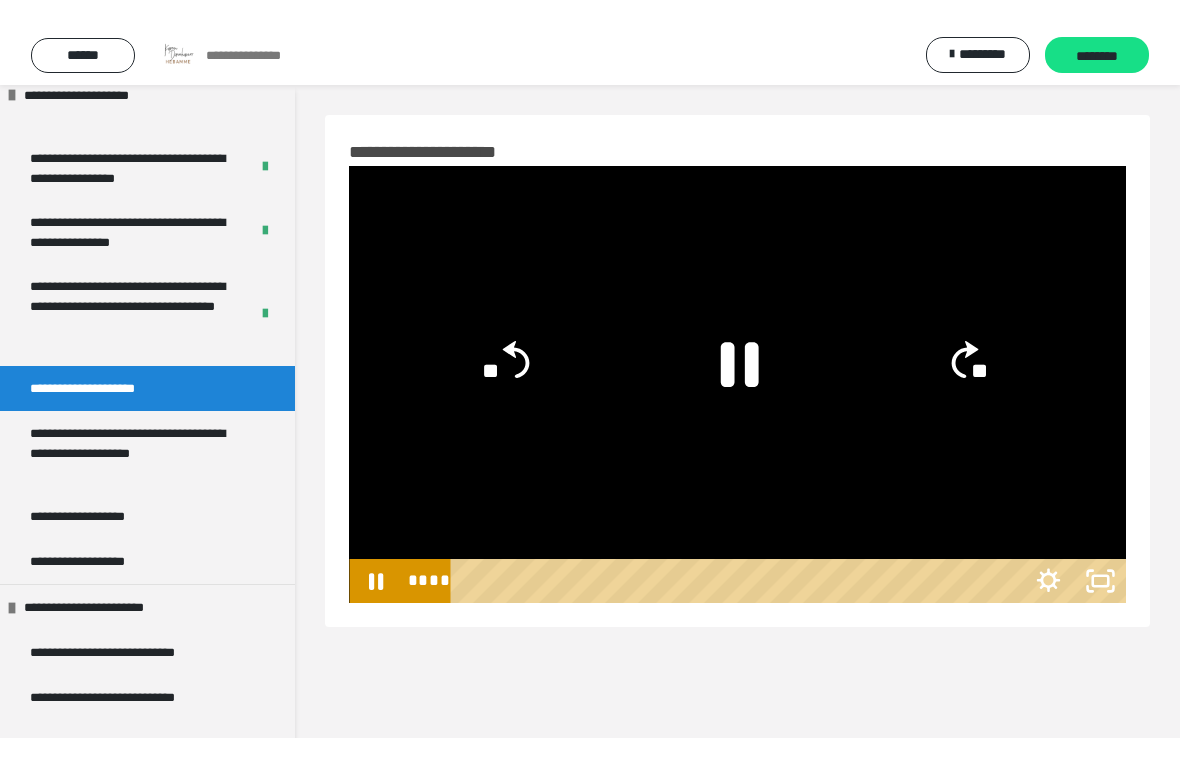 scroll, scrollTop: 24, scrollLeft: 0, axis: vertical 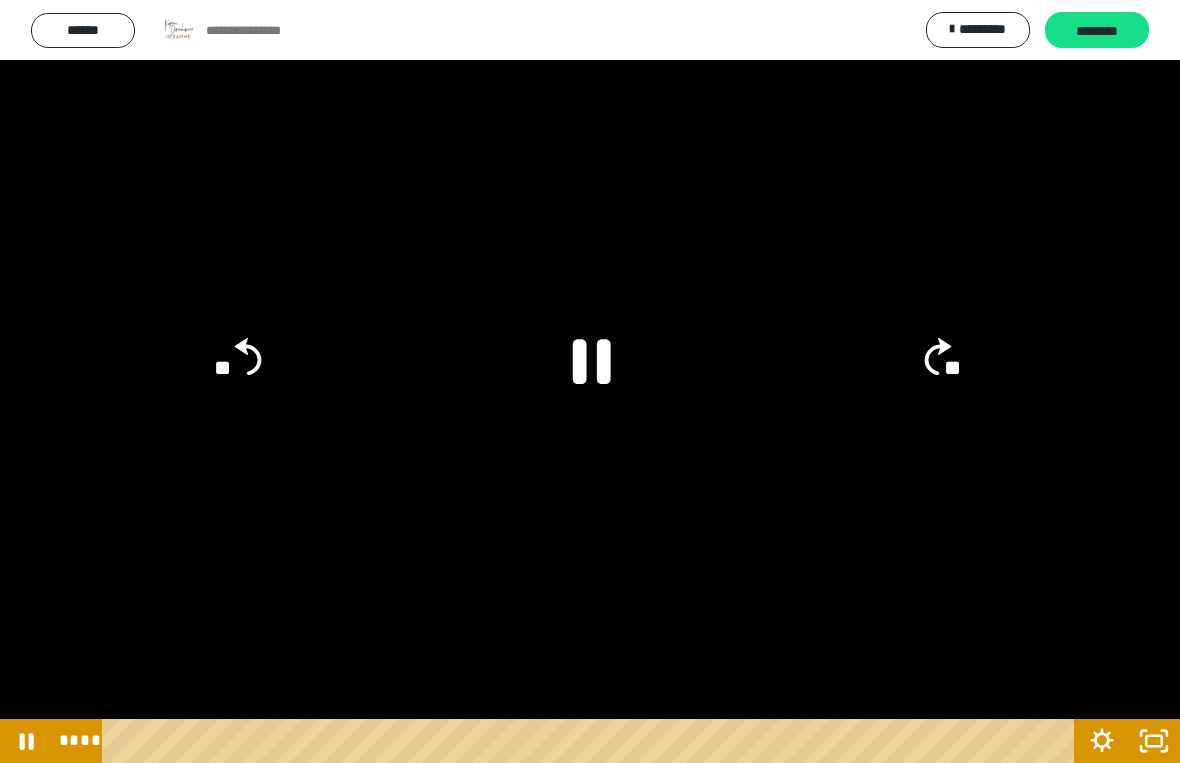 click at bounding box center [590, 381] 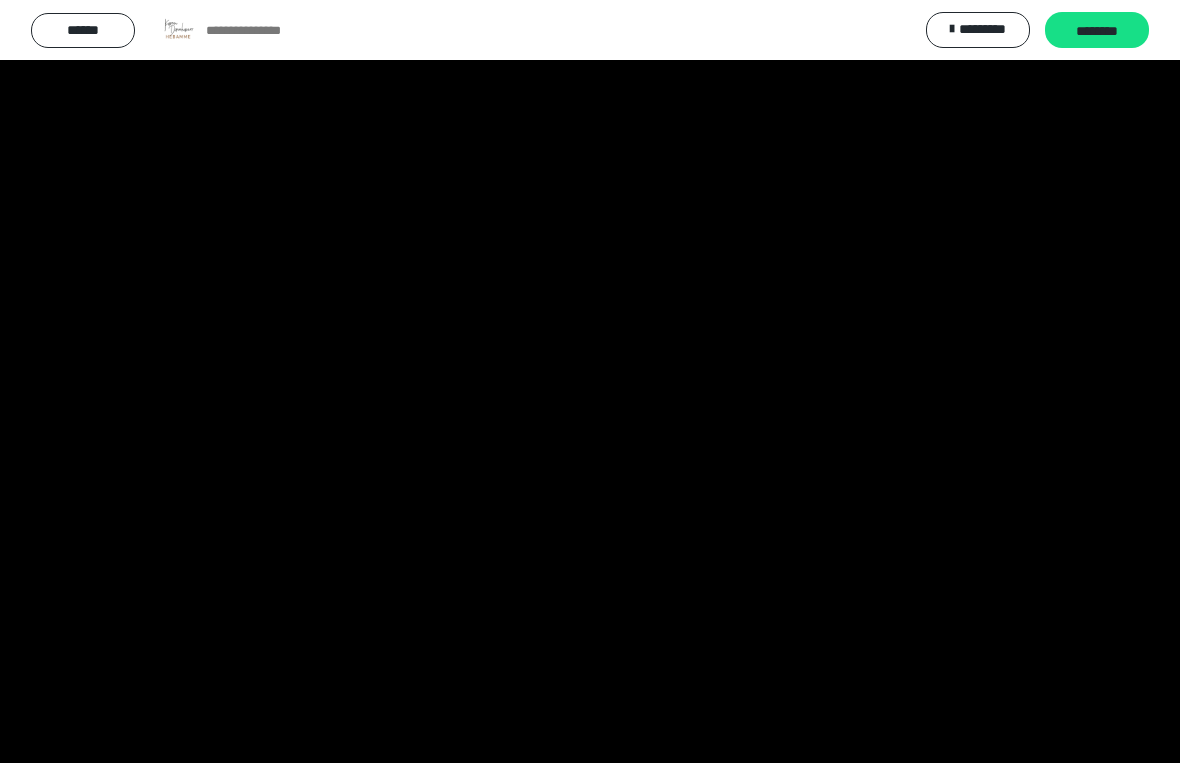 click at bounding box center [590, 381] 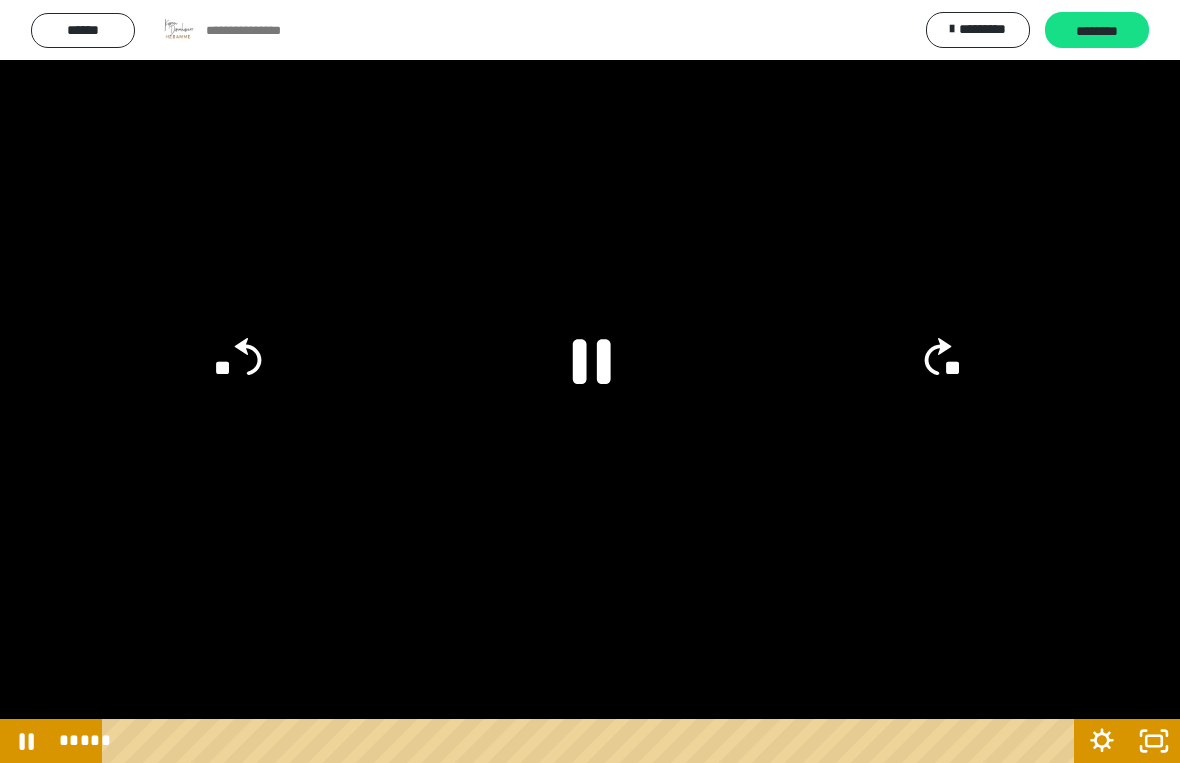 click 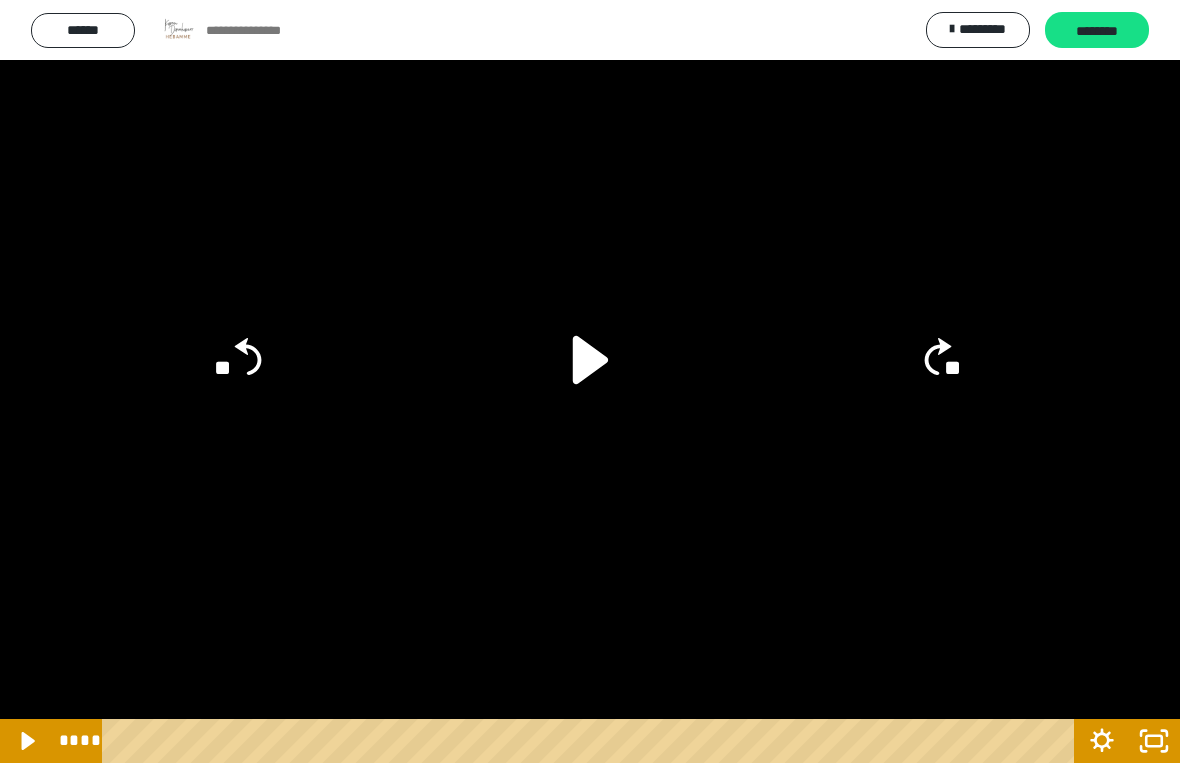 click 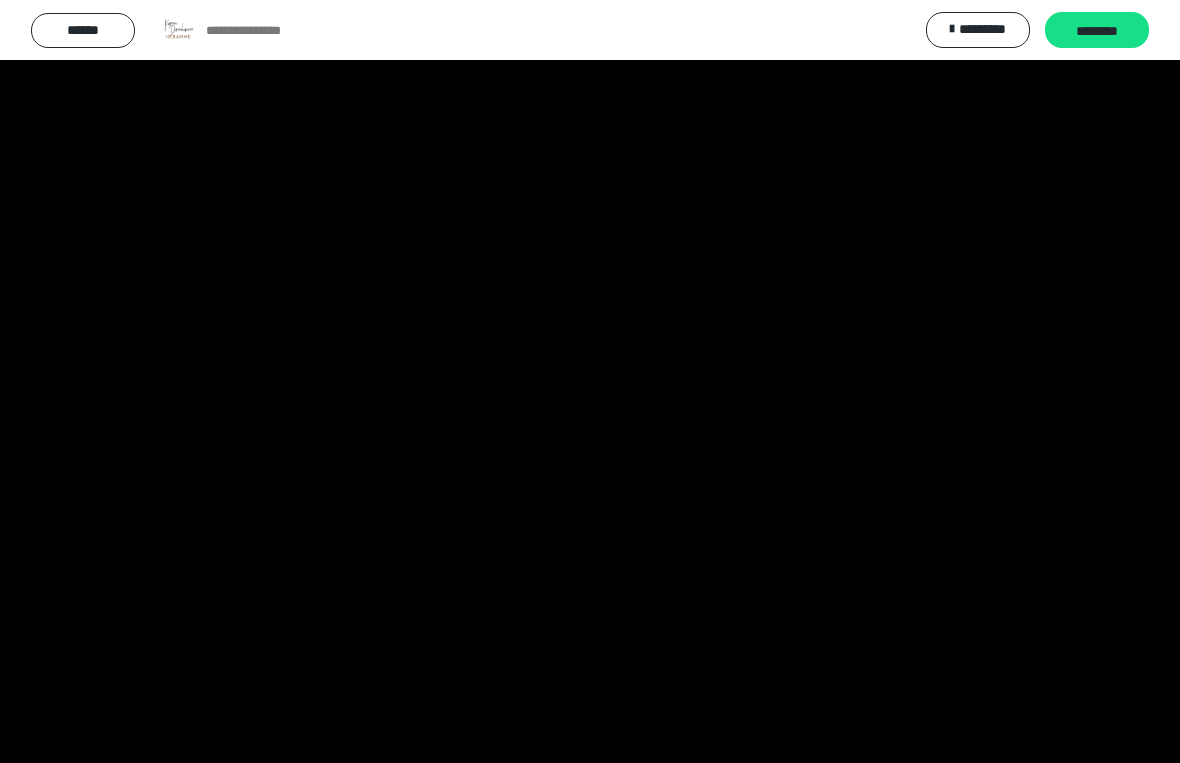 click at bounding box center (590, 381) 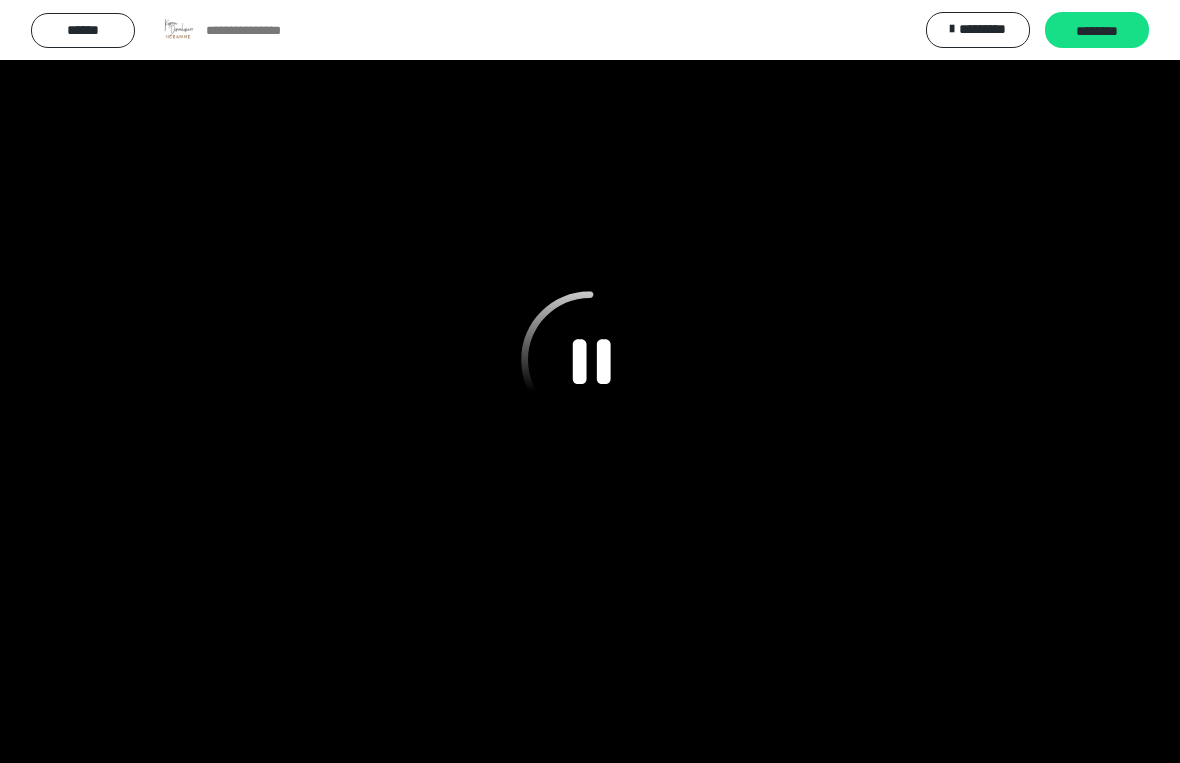 click at bounding box center (590, 381) 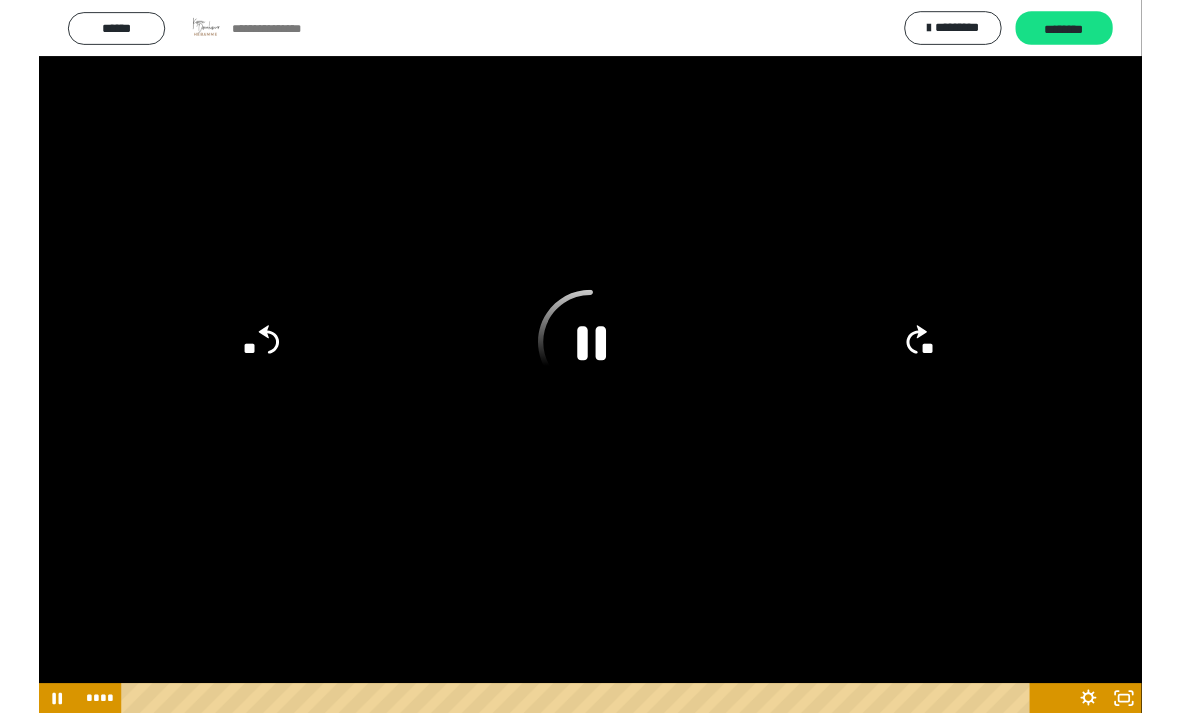scroll, scrollTop: 0, scrollLeft: 0, axis: both 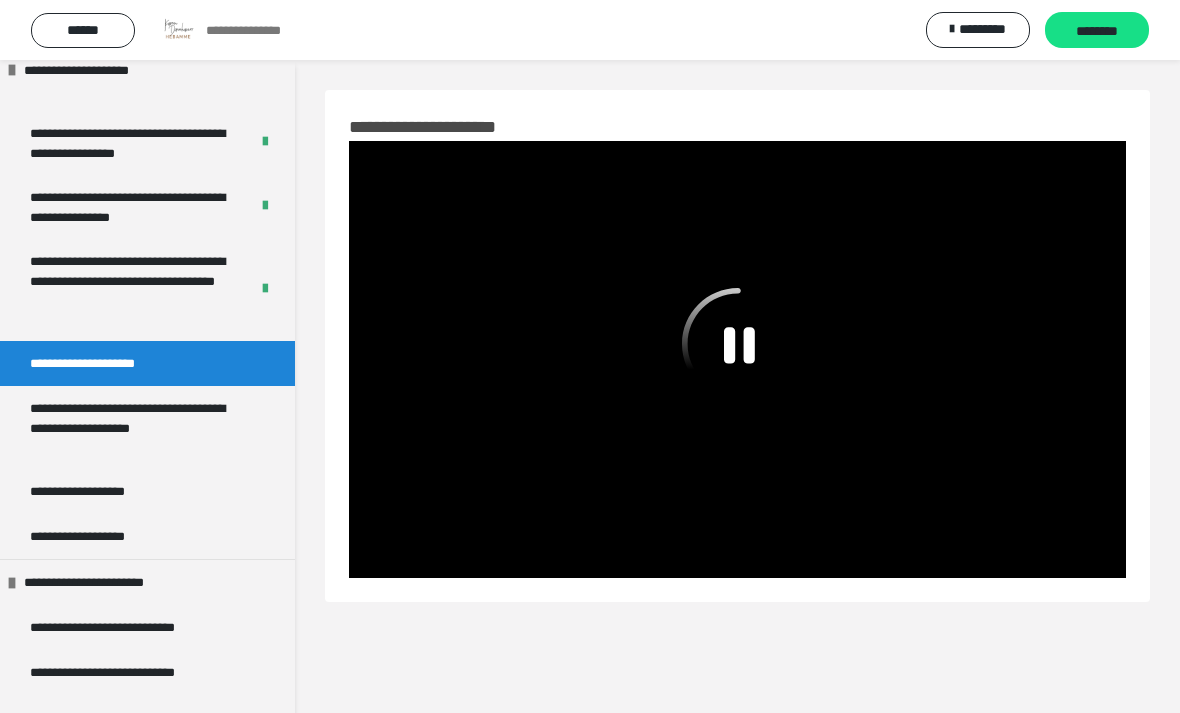 click on "**********" at bounding box center [139, 427] 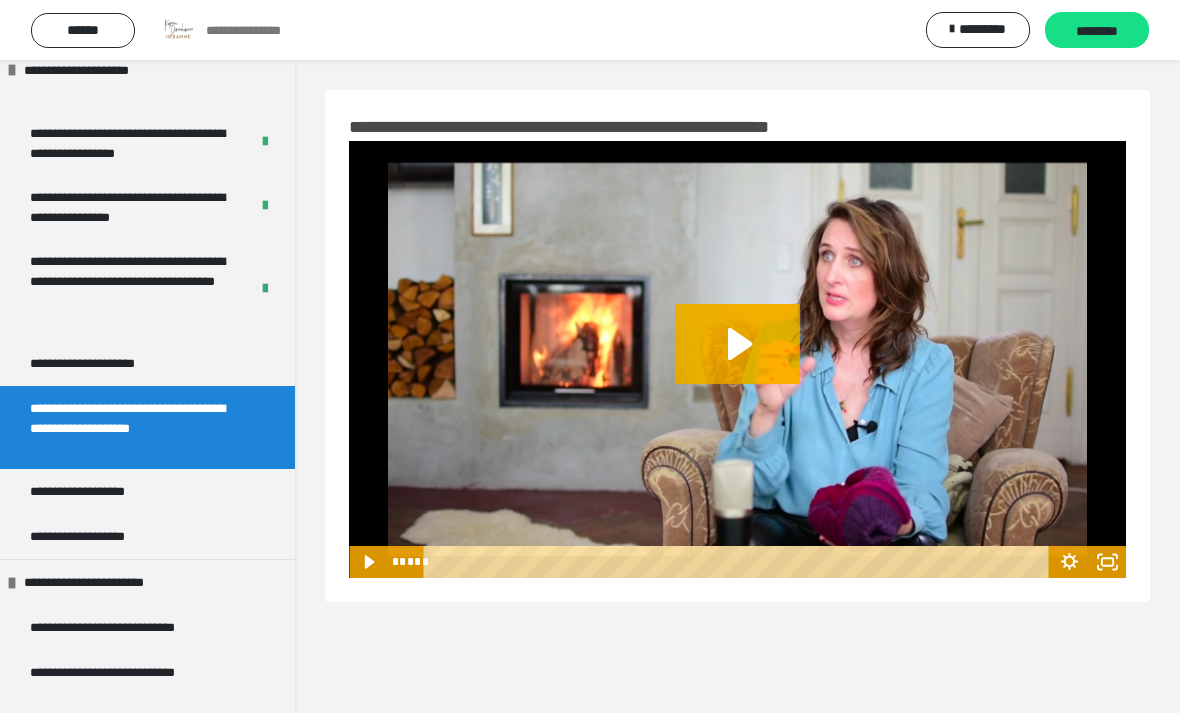 click on "**********" at bounding box center (147, 363) 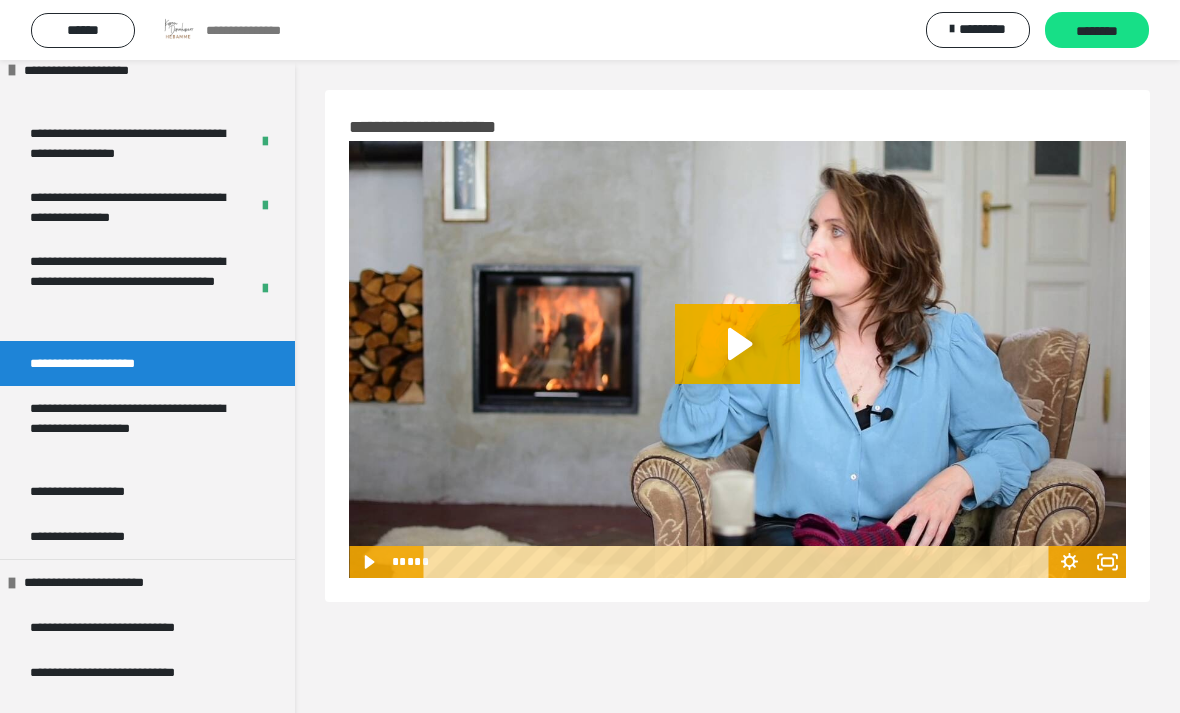 click 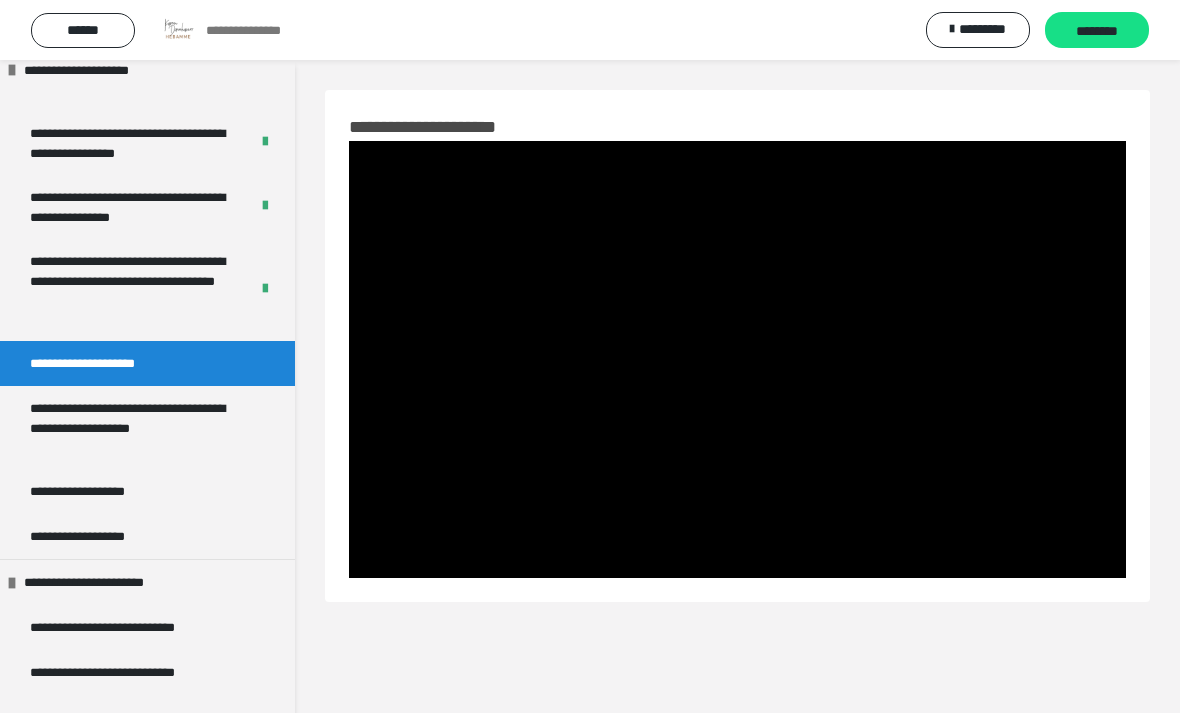 click at bounding box center (737, 359) 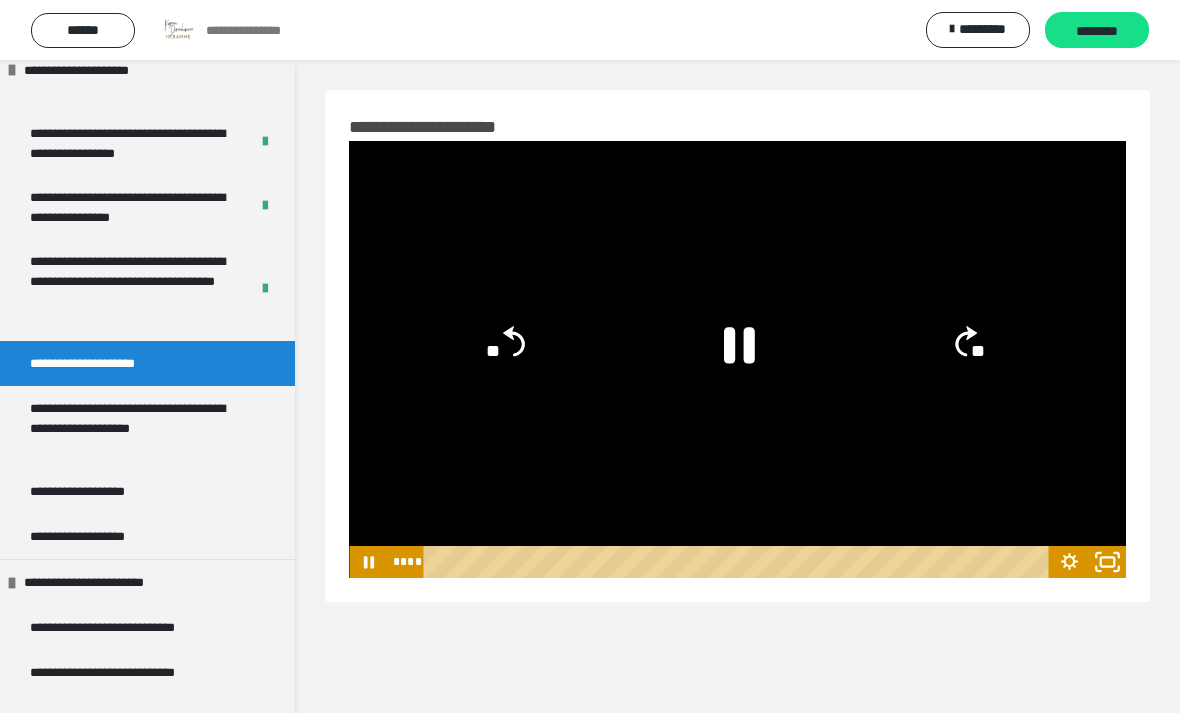 click 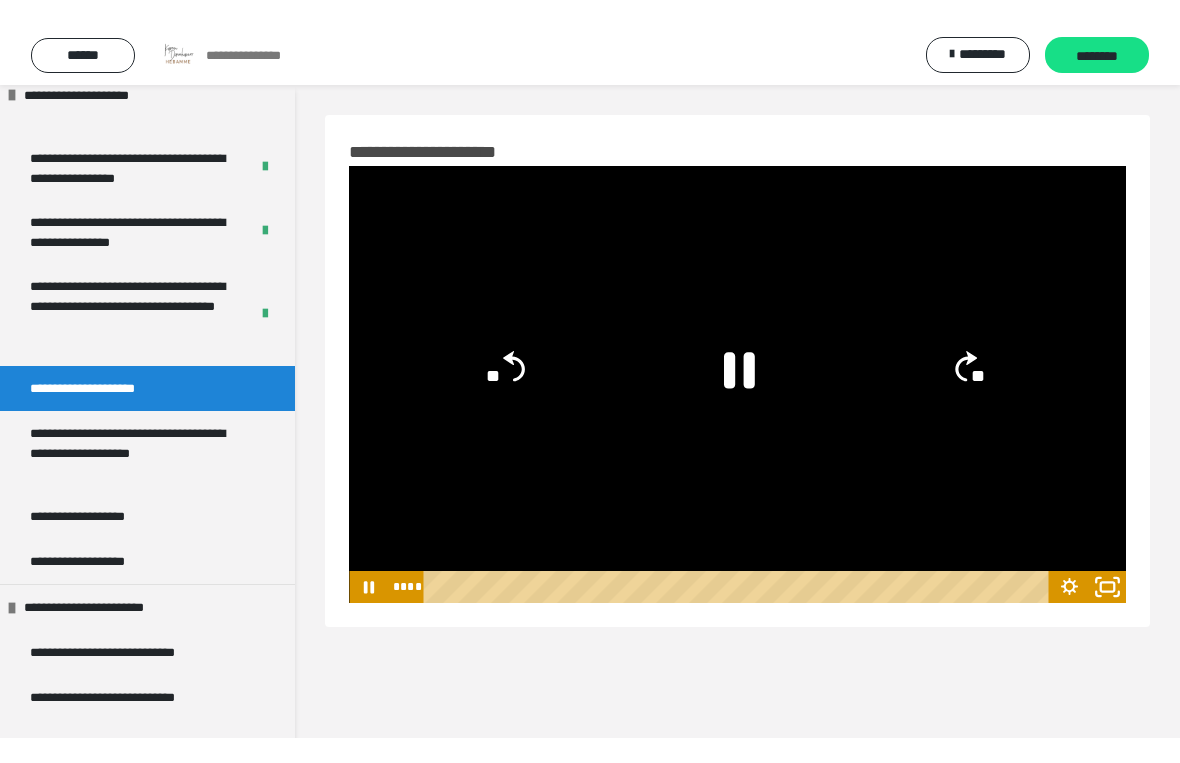 scroll, scrollTop: 24, scrollLeft: 0, axis: vertical 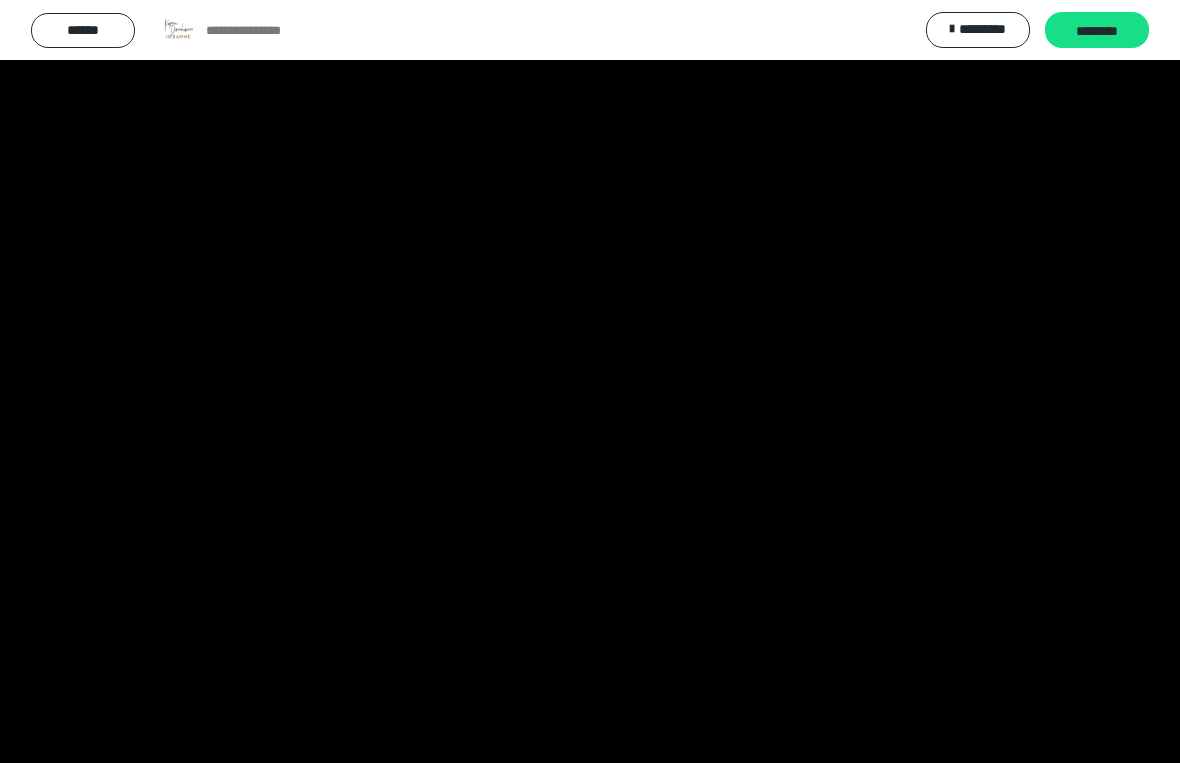 click at bounding box center [590, 381] 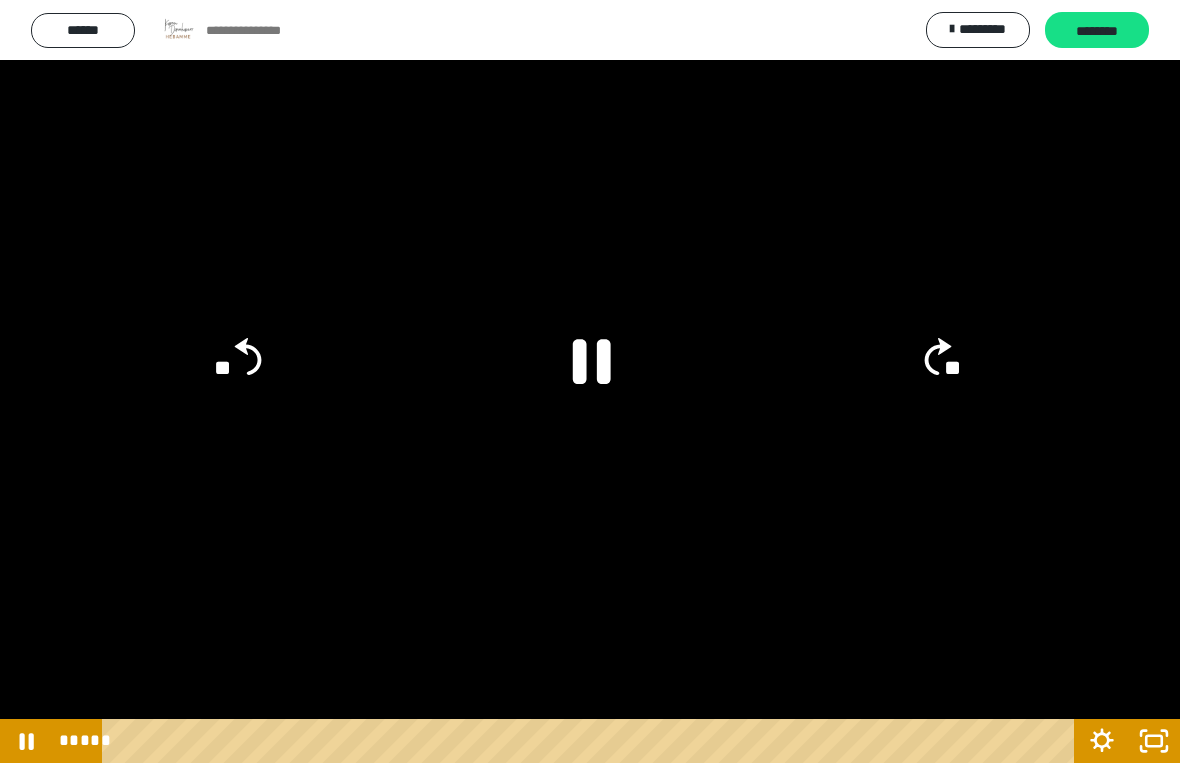 click on "**" 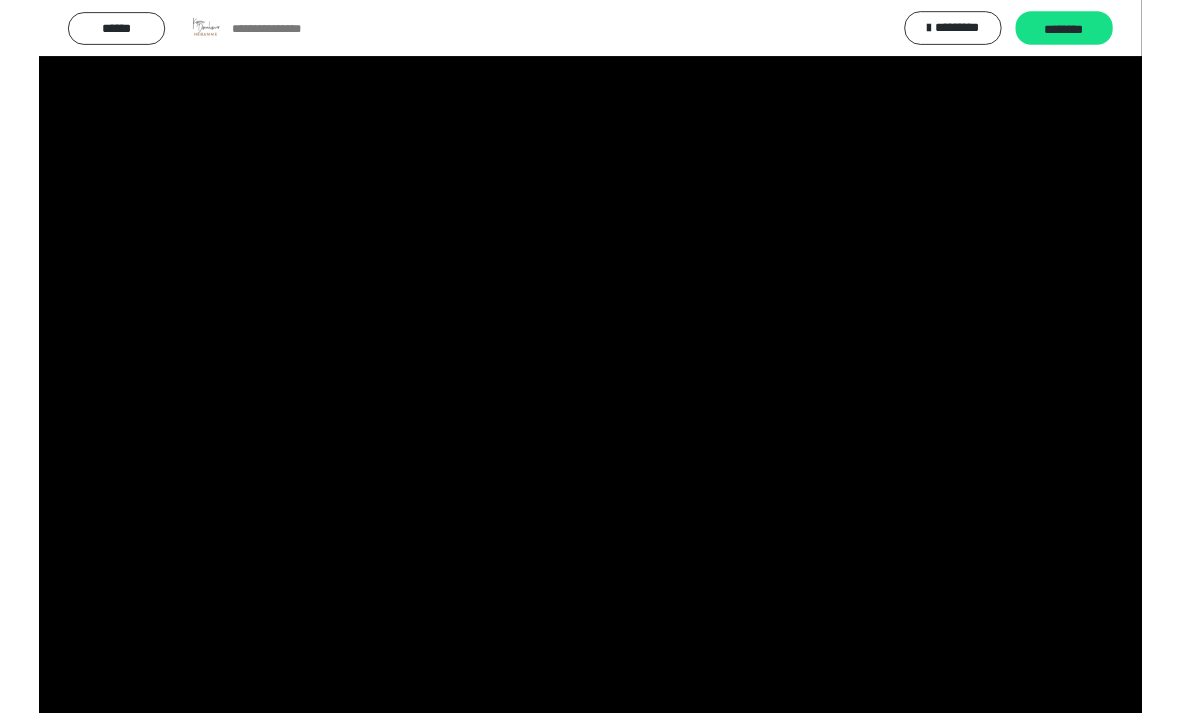 scroll, scrollTop: 0, scrollLeft: 0, axis: both 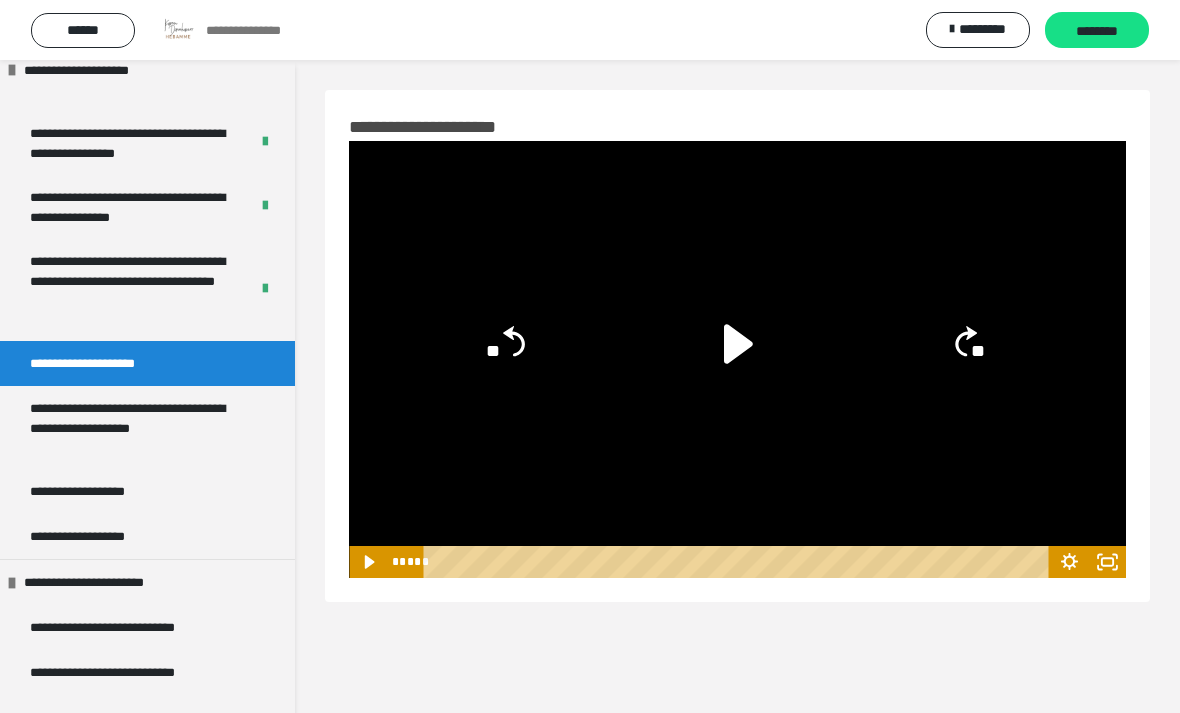 click on "********" at bounding box center [1097, 31] 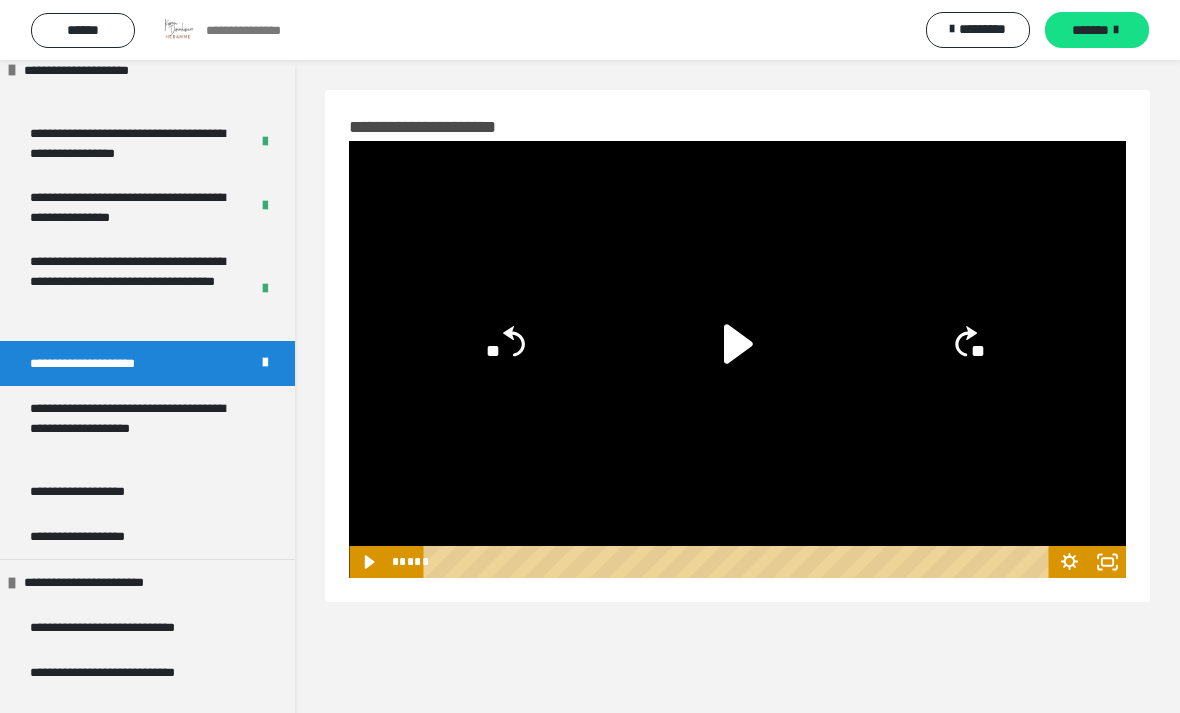 click on "**********" at bounding box center [139, 427] 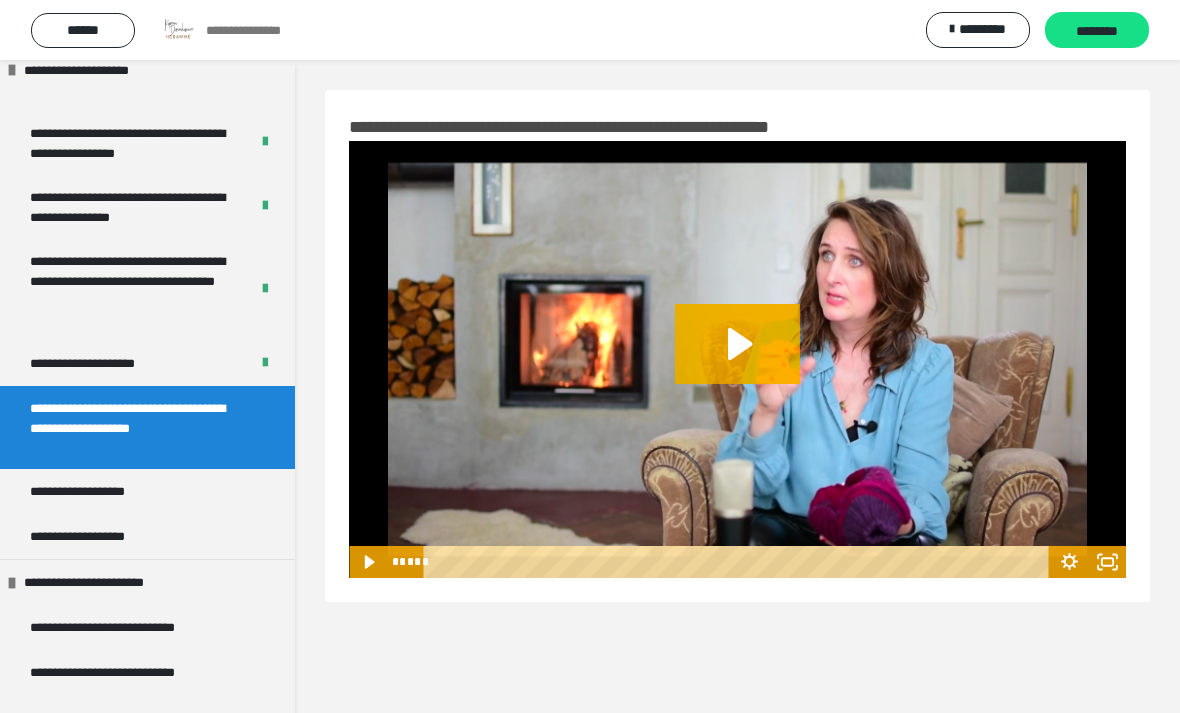 click 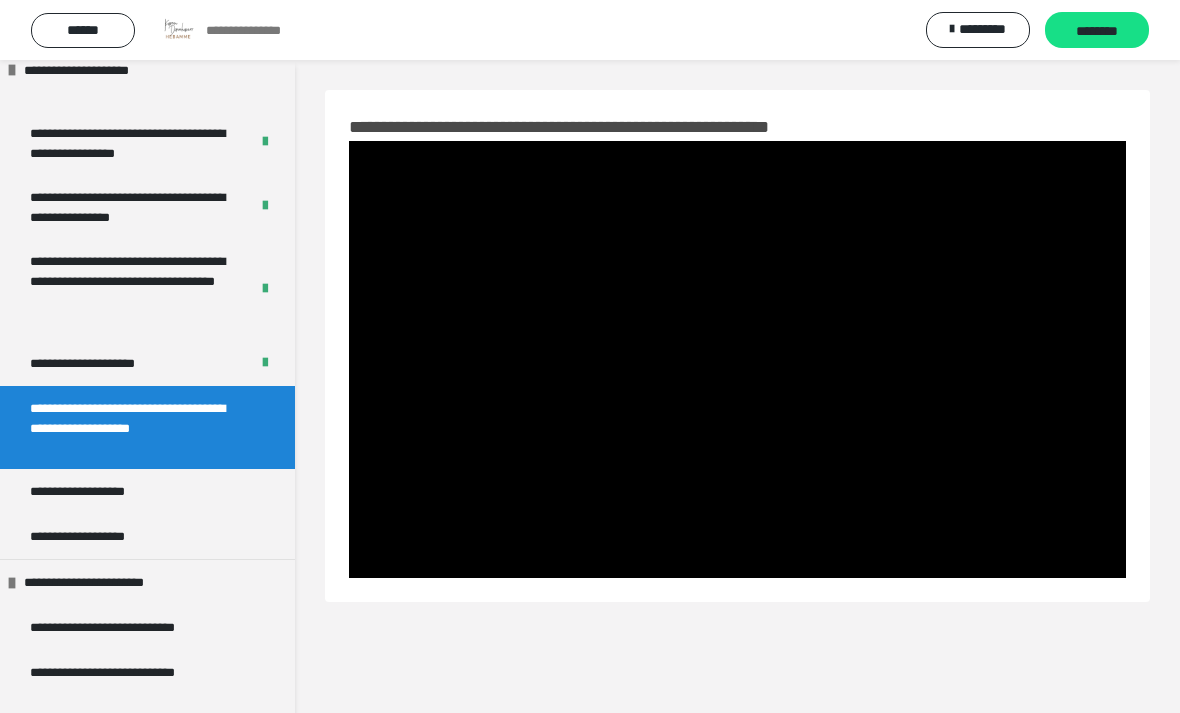click at bounding box center (737, 359) 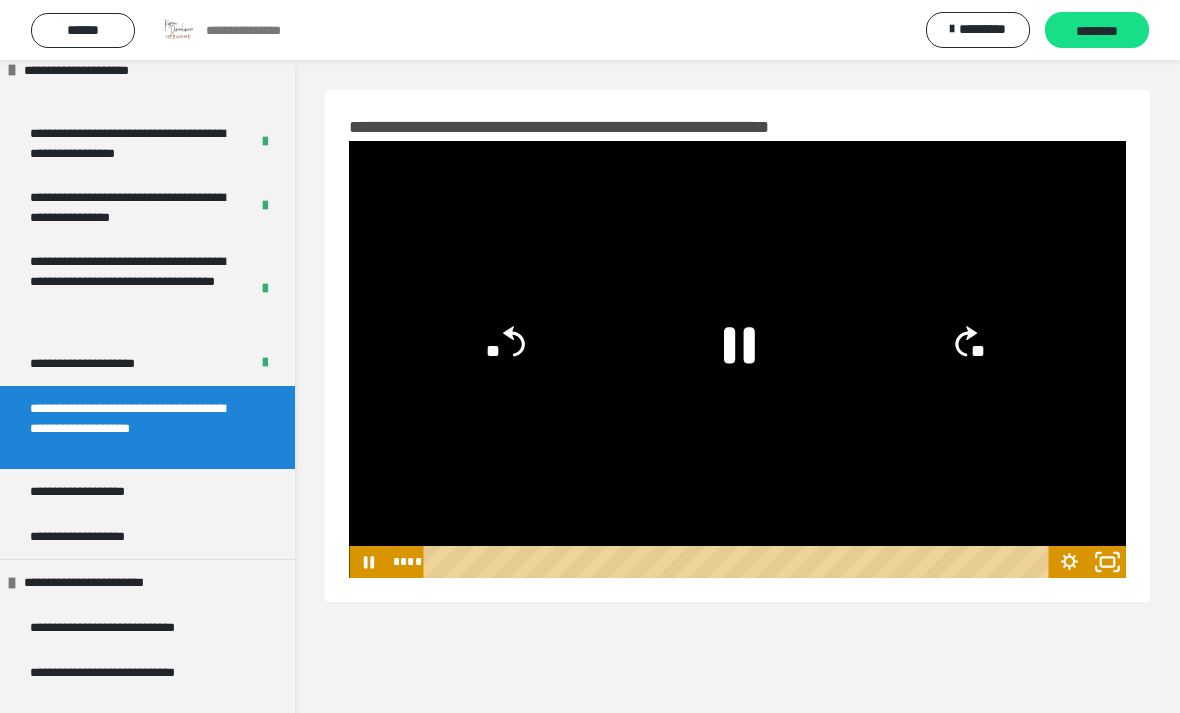 click 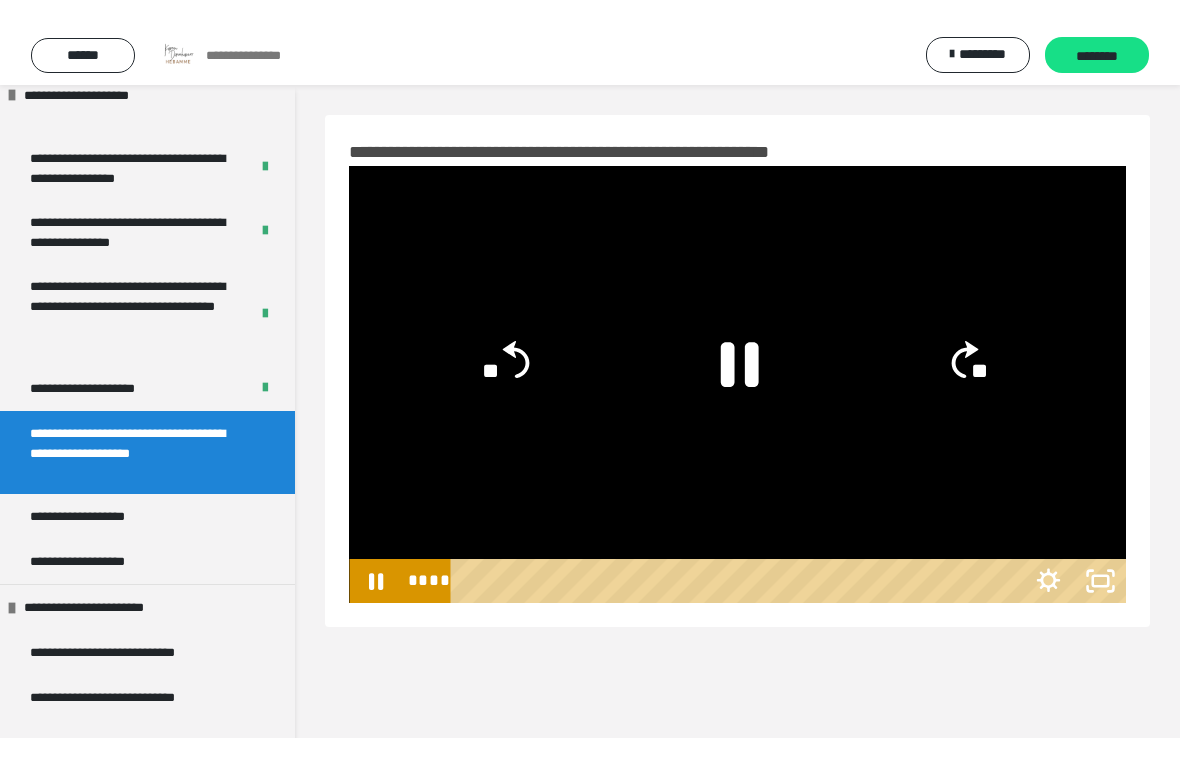 scroll, scrollTop: 24, scrollLeft: 0, axis: vertical 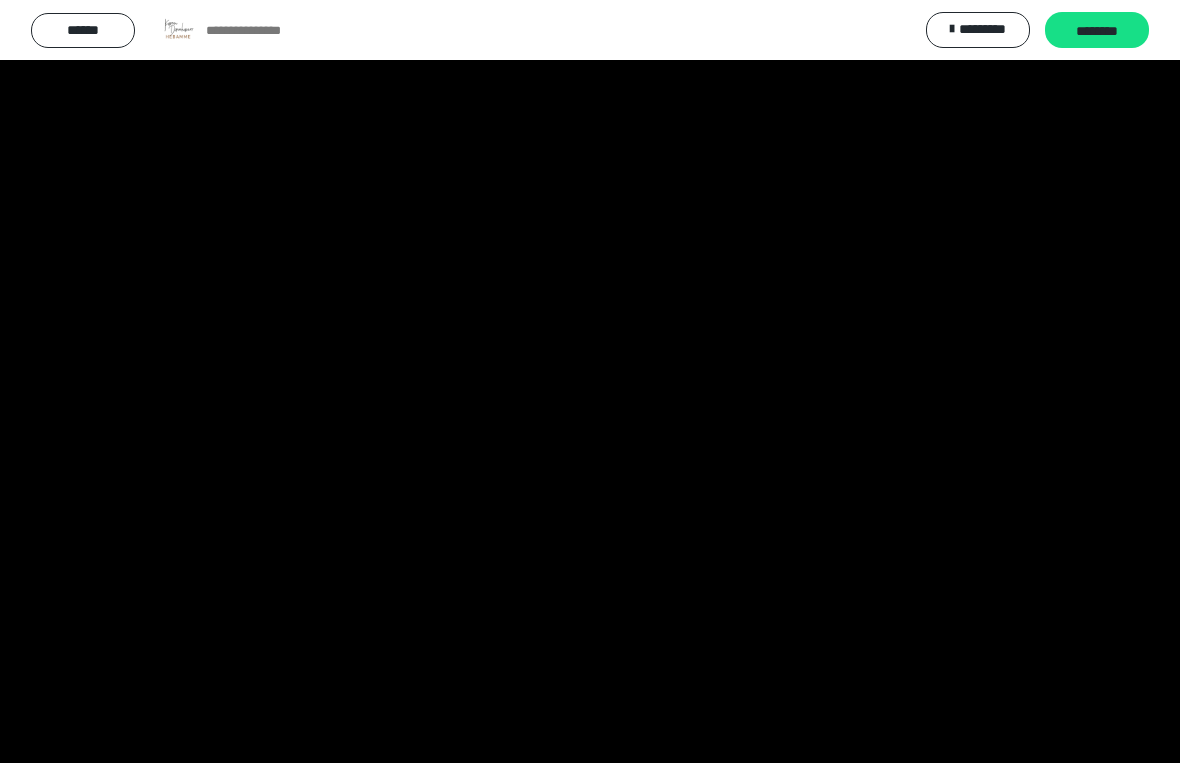 click at bounding box center [590, 381] 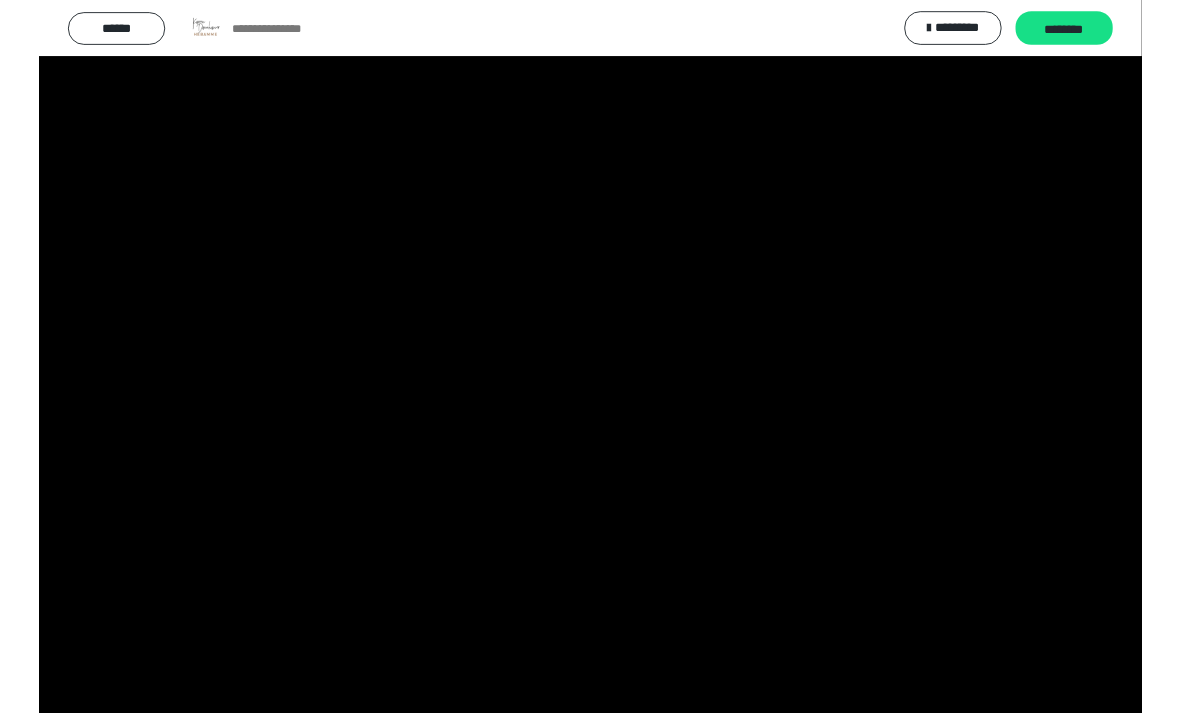 scroll, scrollTop: 0, scrollLeft: 0, axis: both 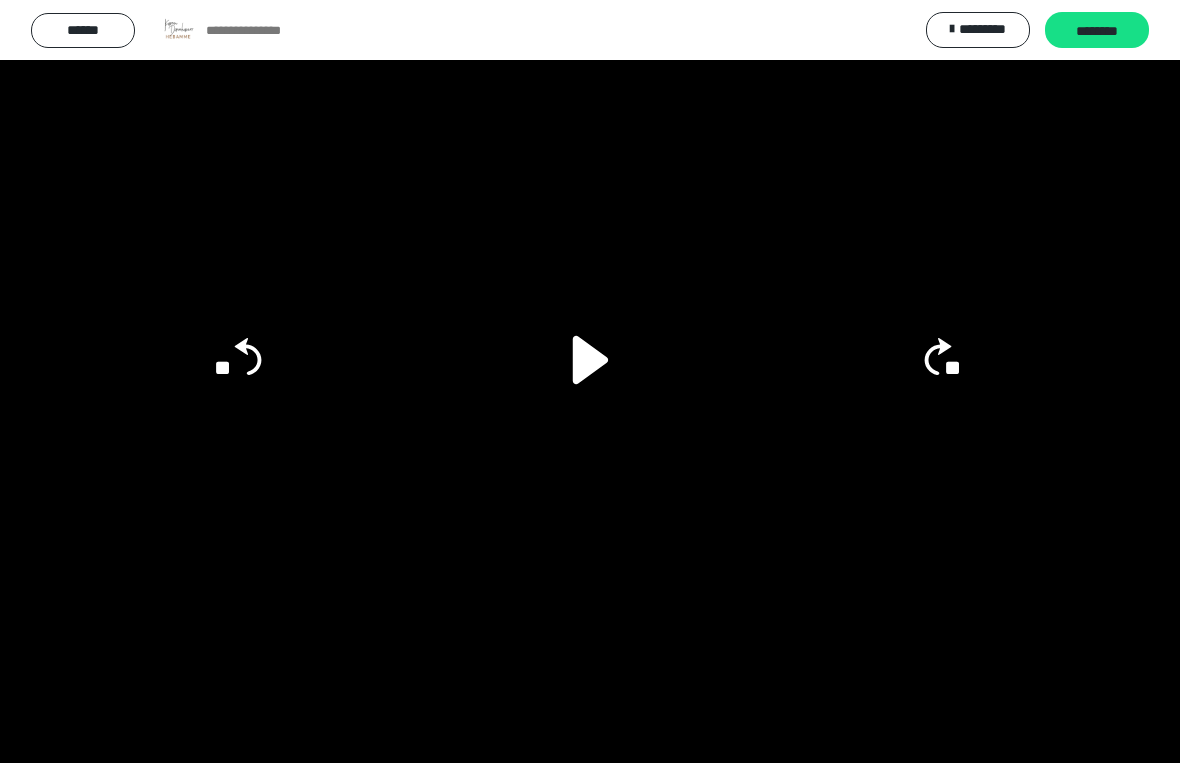 click at bounding box center [590, 381] 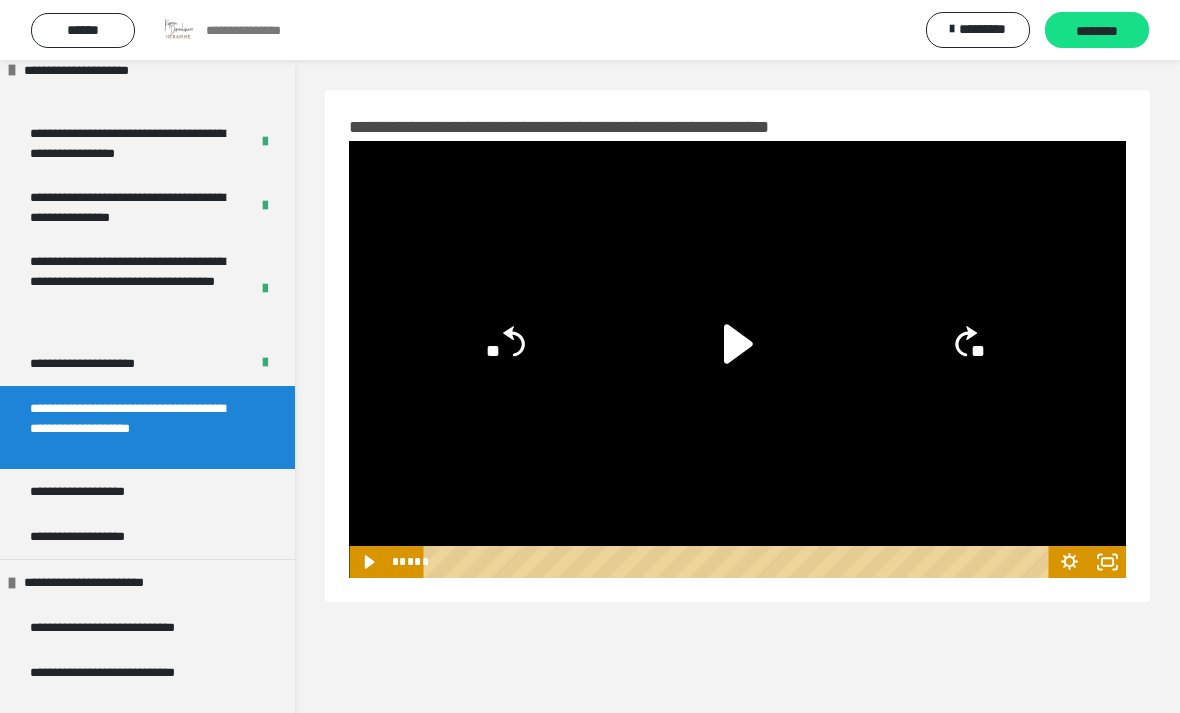 click on "********" at bounding box center [1097, 30] 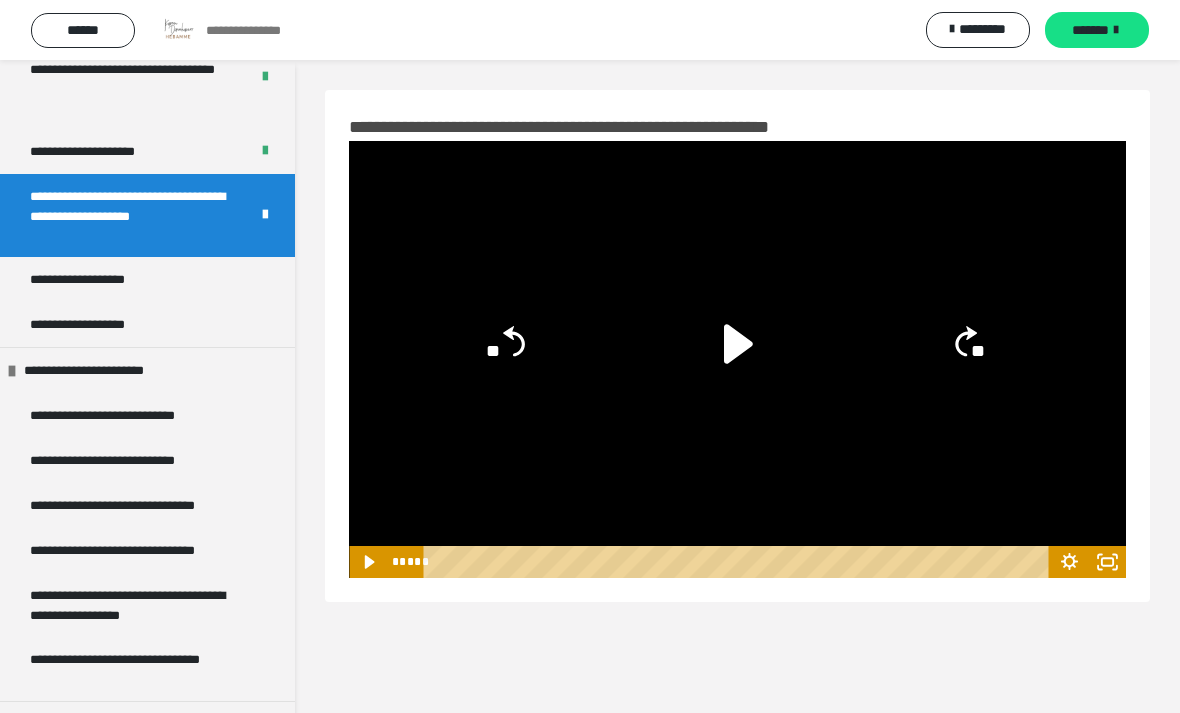 scroll, scrollTop: 701, scrollLeft: 0, axis: vertical 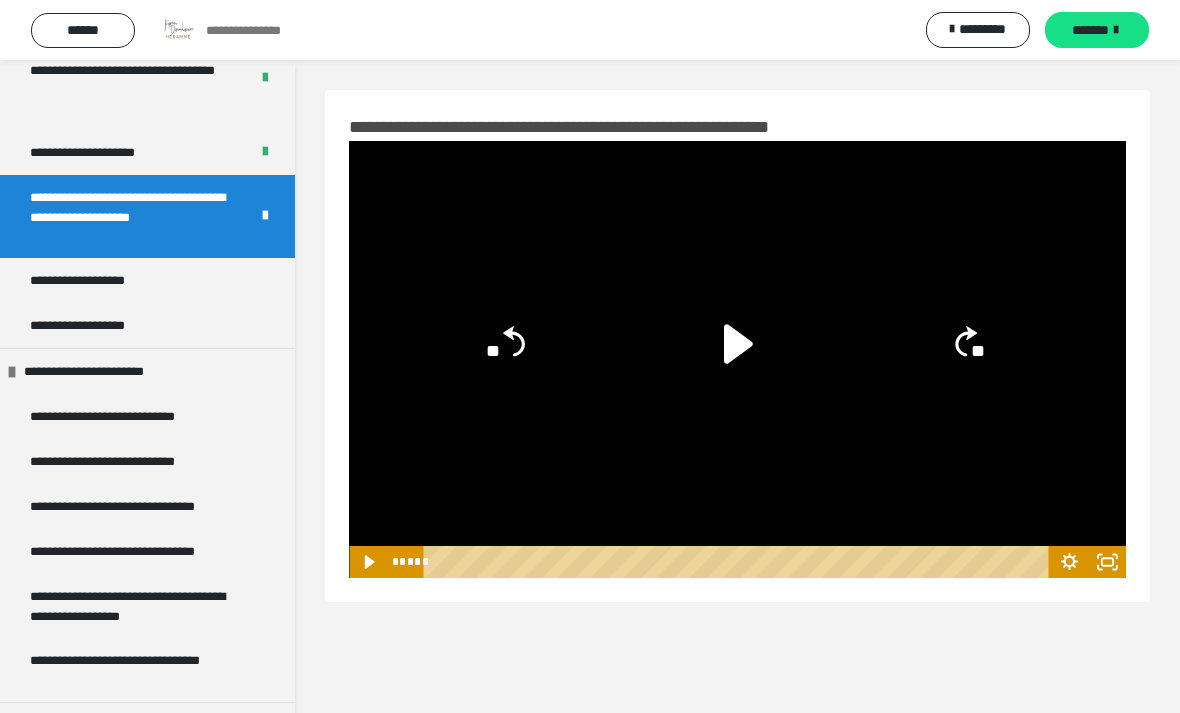 click on "**********" at bounding box center [147, 280] 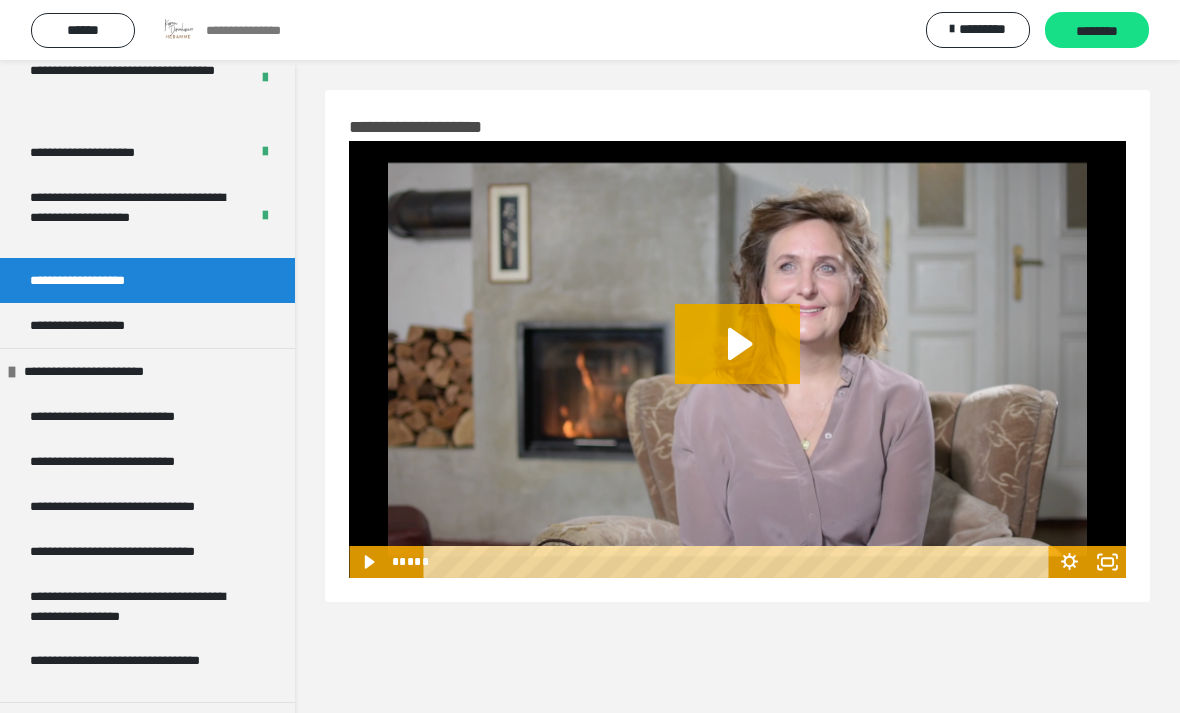 click 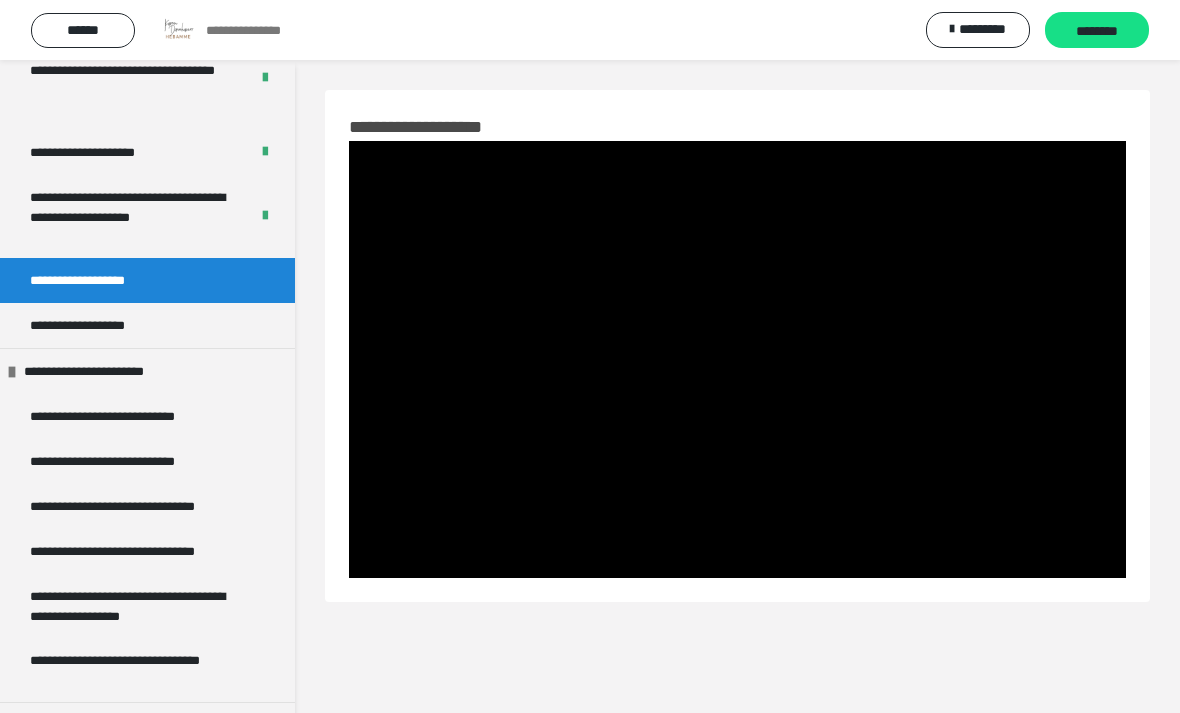 click at bounding box center [737, 359] 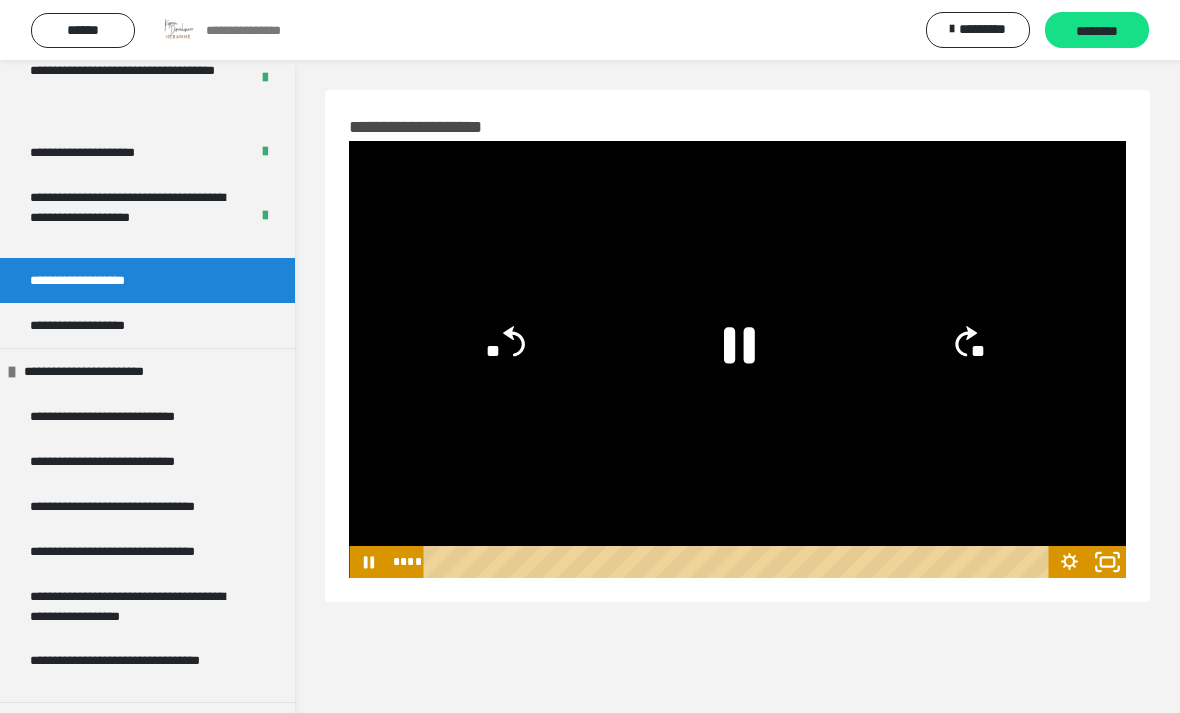click 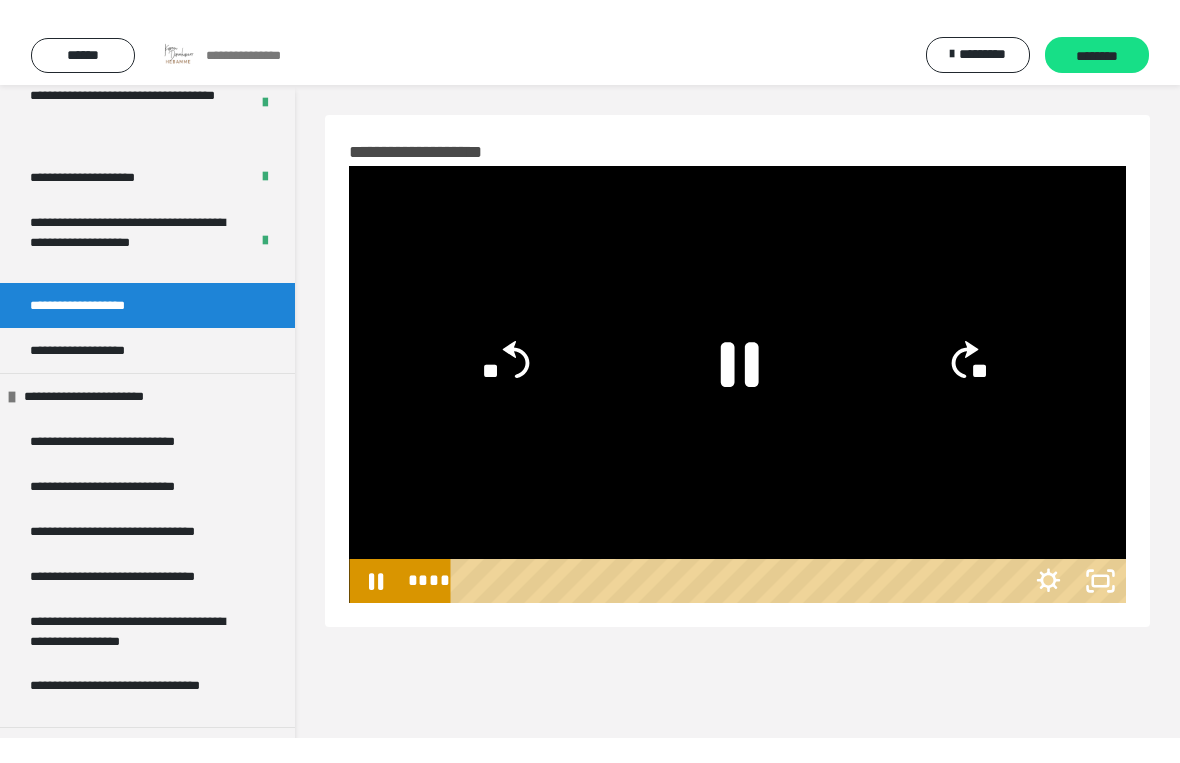 scroll, scrollTop: 24, scrollLeft: 0, axis: vertical 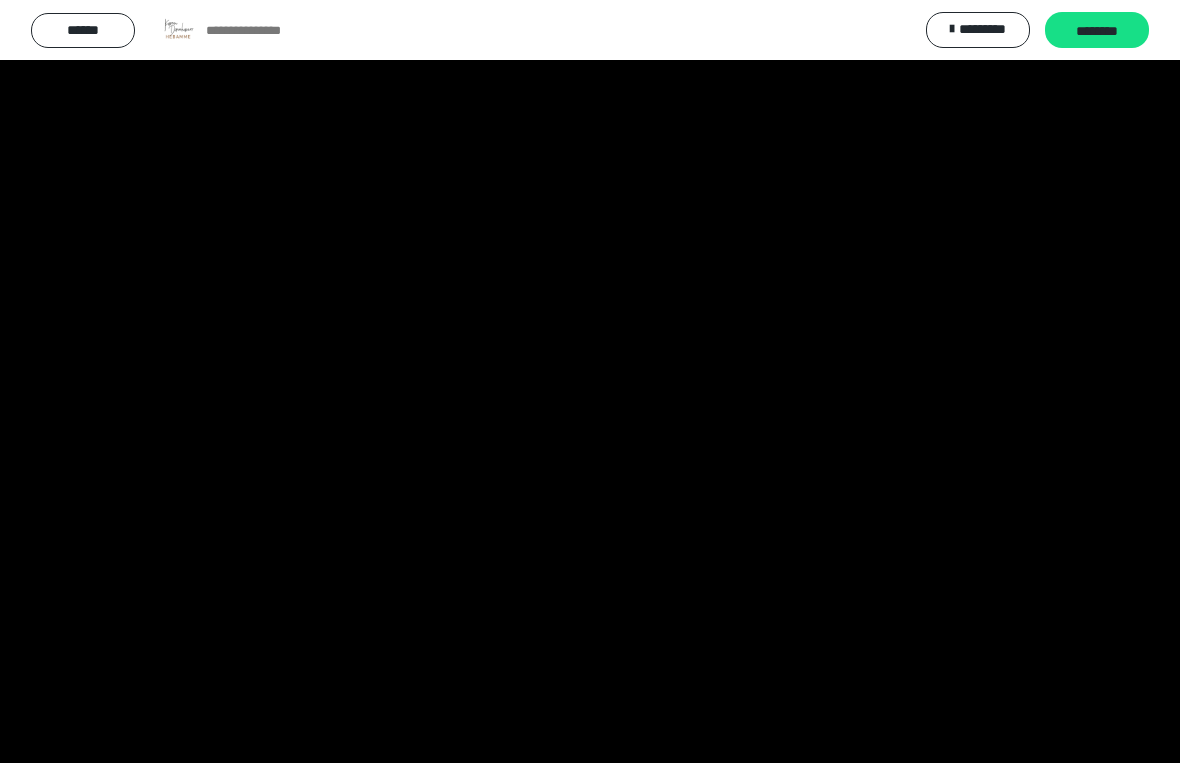 click at bounding box center (590, 381) 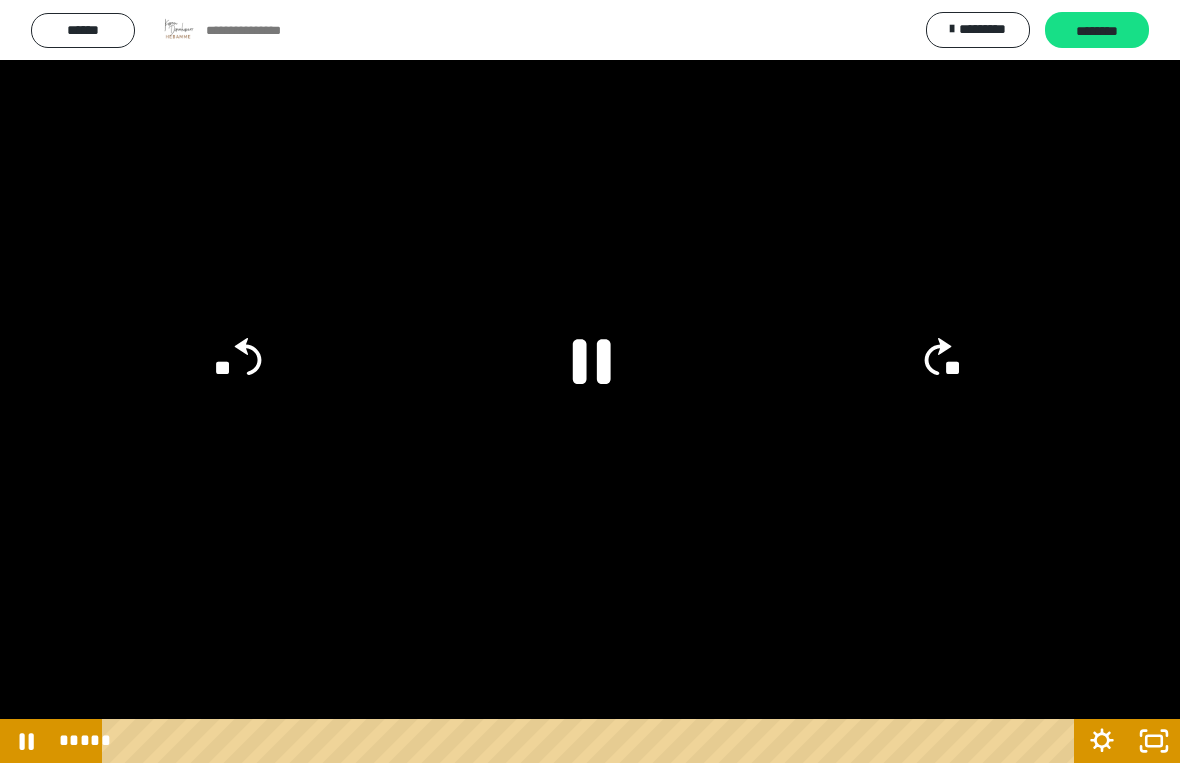 click on "**" 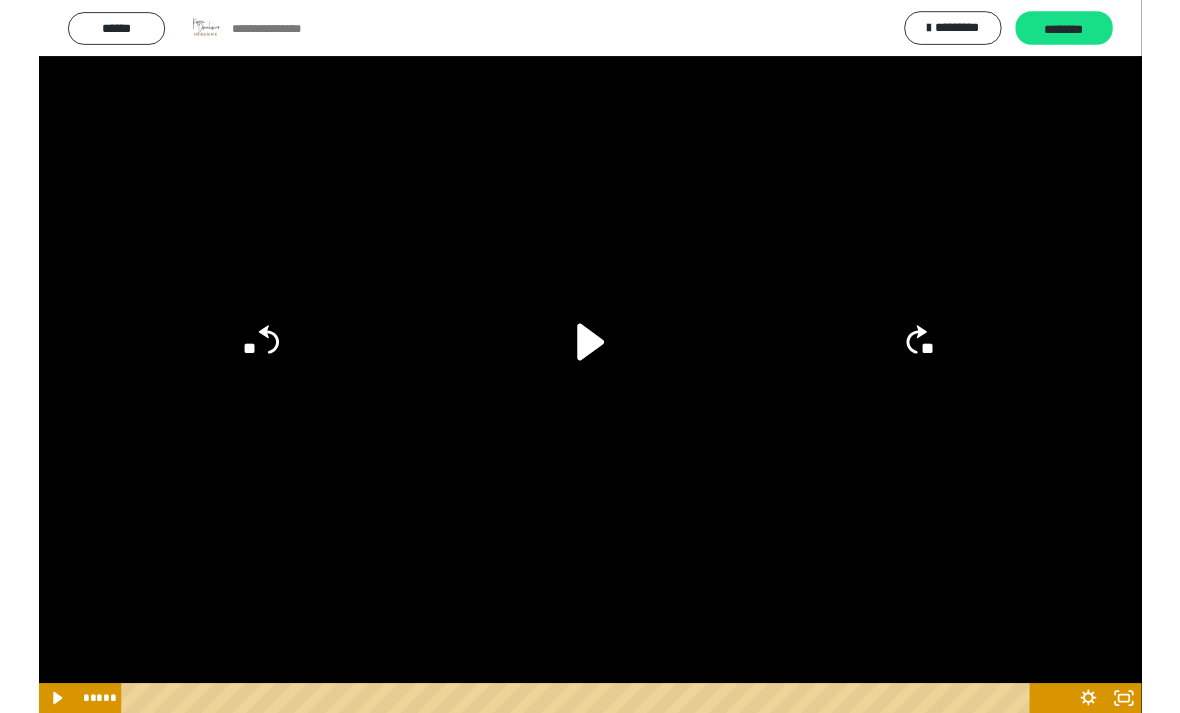 scroll, scrollTop: 0, scrollLeft: 0, axis: both 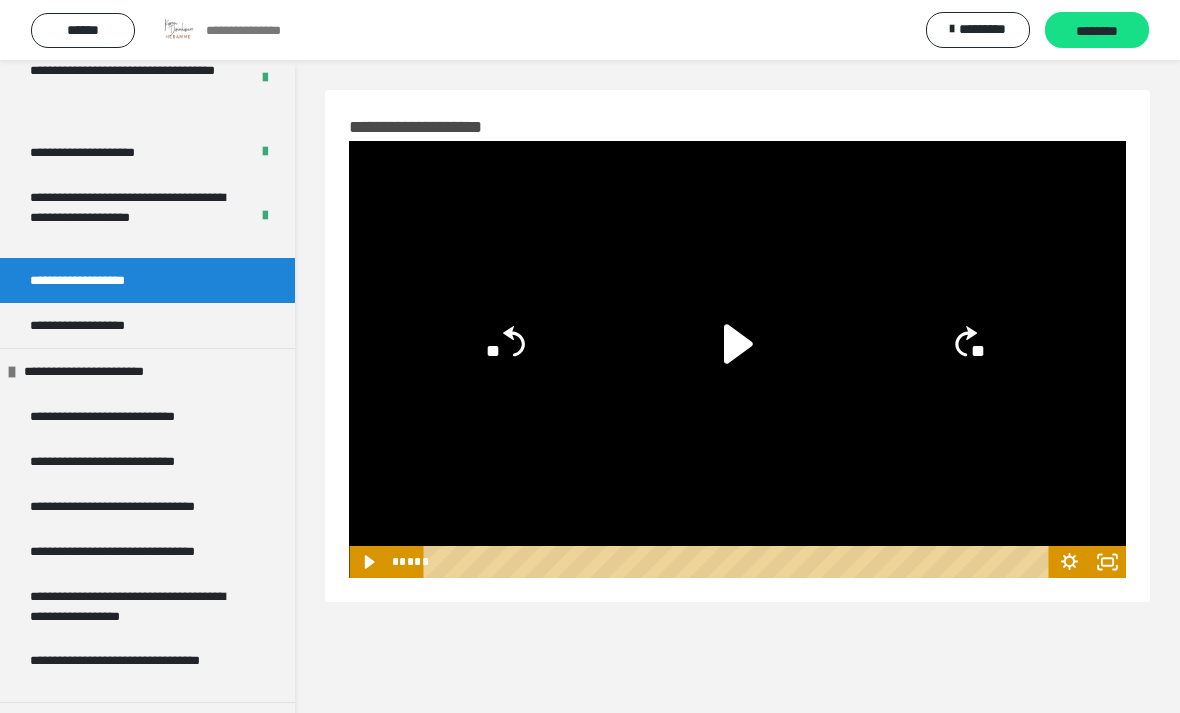 click on "********" at bounding box center (1097, 30) 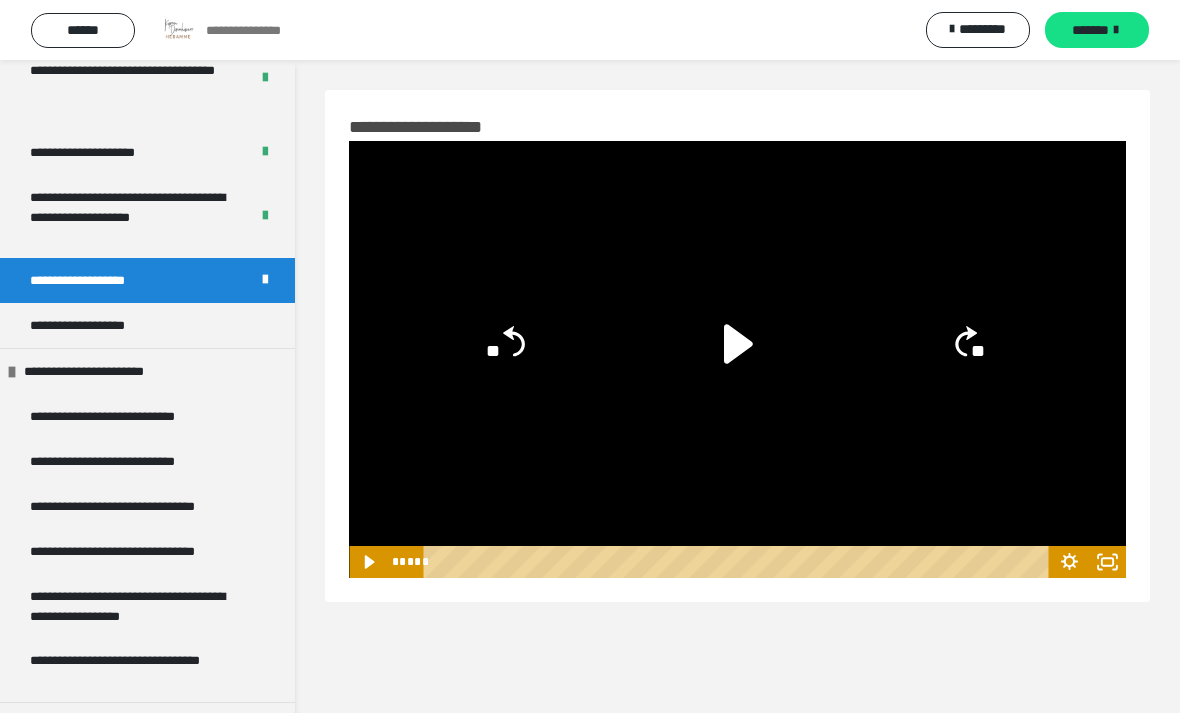 click on "**********" at bounding box center [147, 325] 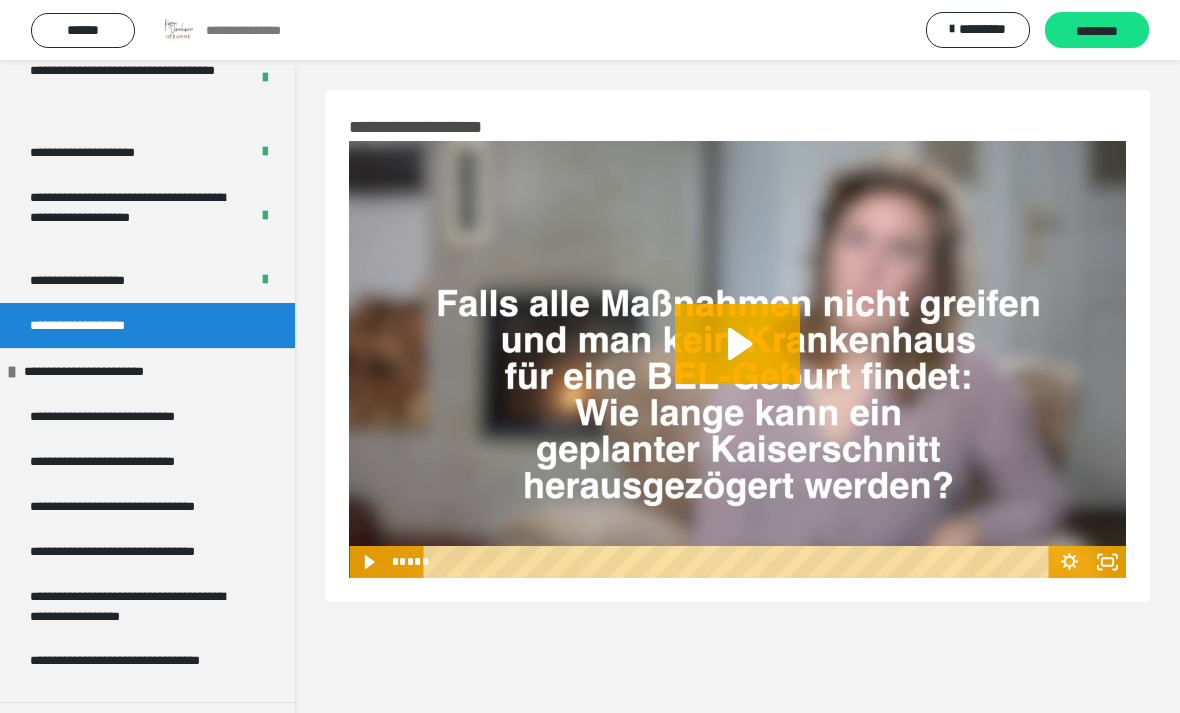 click 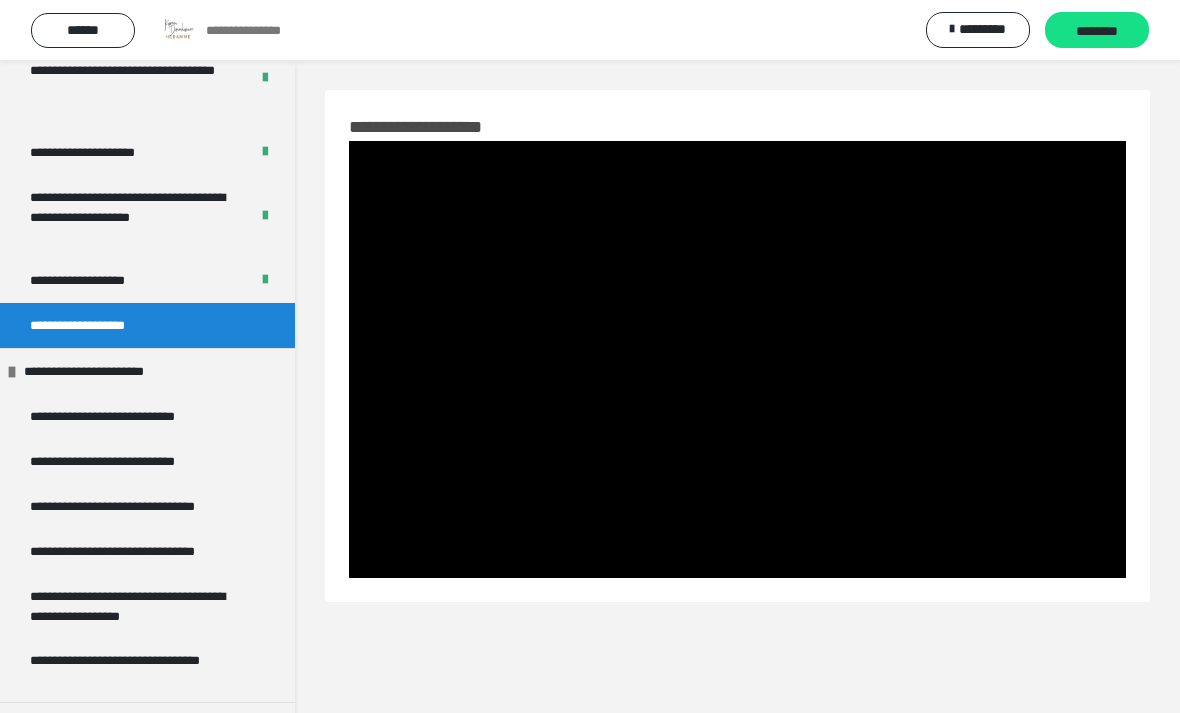 click at bounding box center [737, 359] 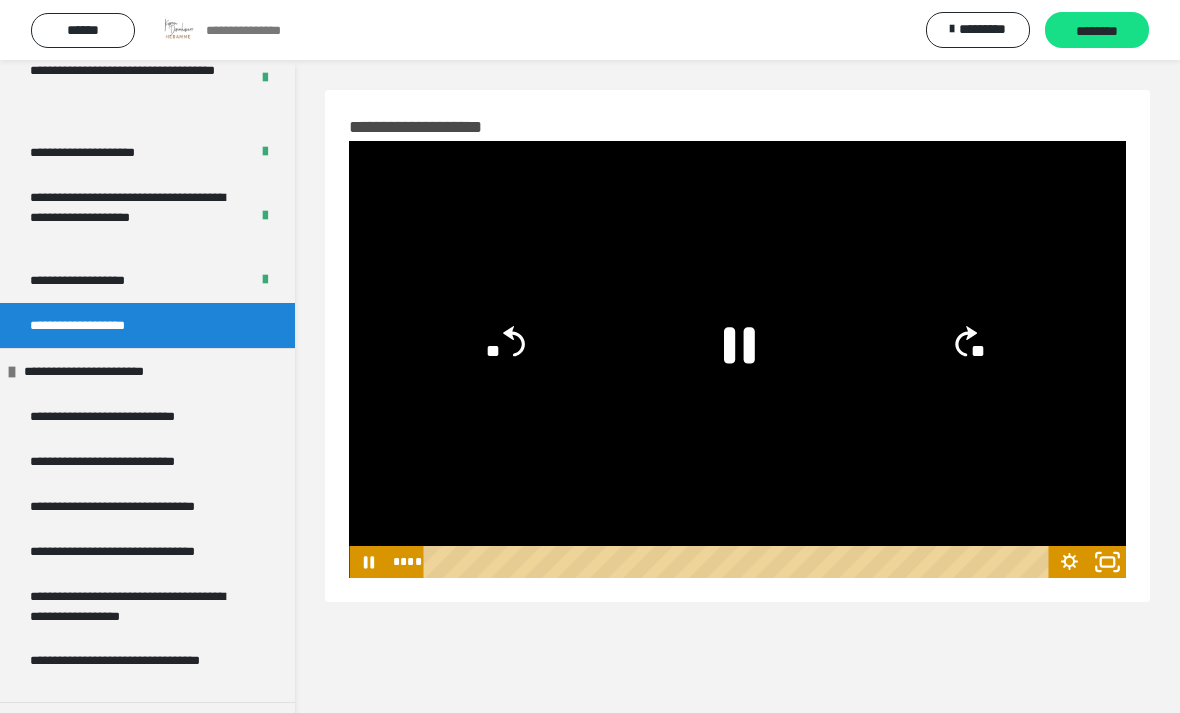 click 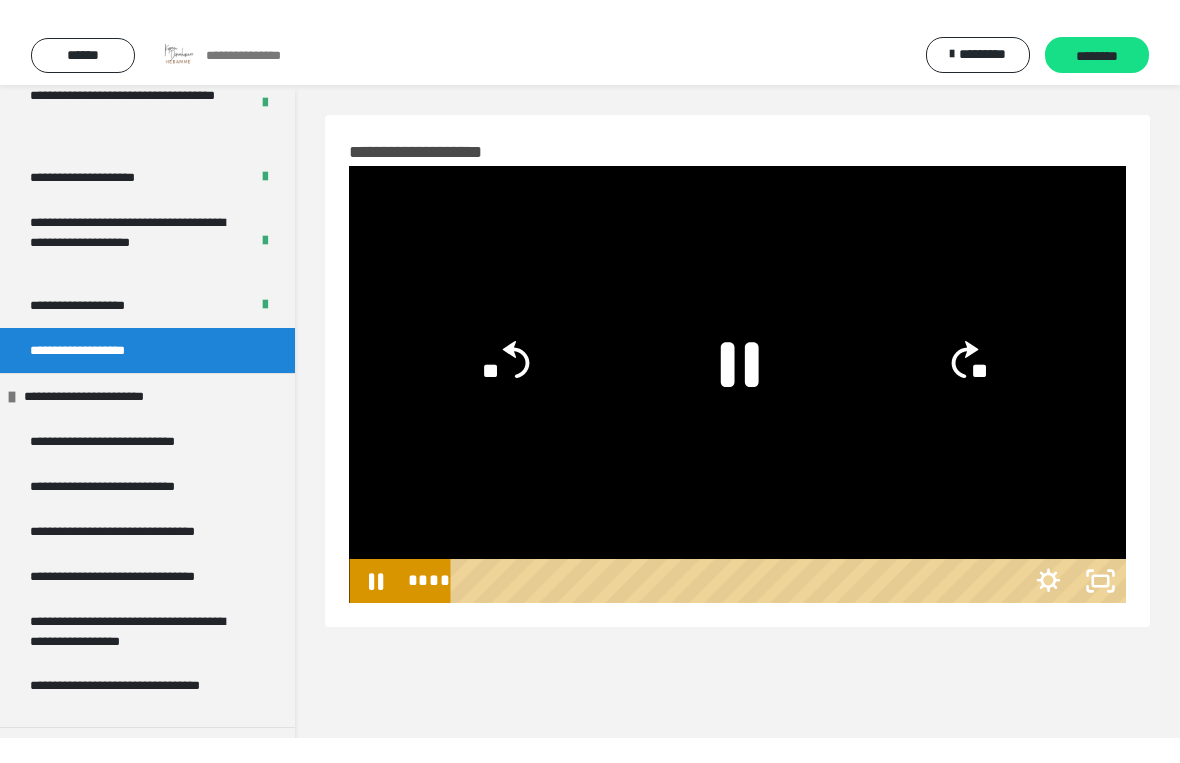 scroll, scrollTop: 24, scrollLeft: 0, axis: vertical 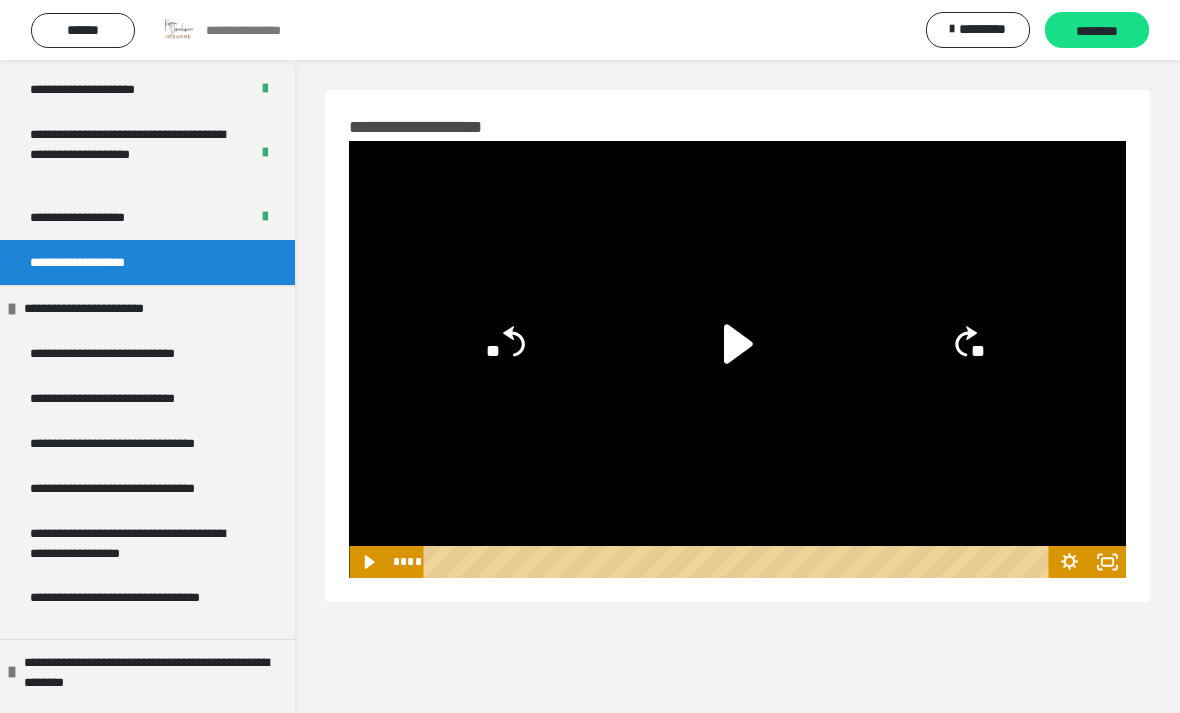 click 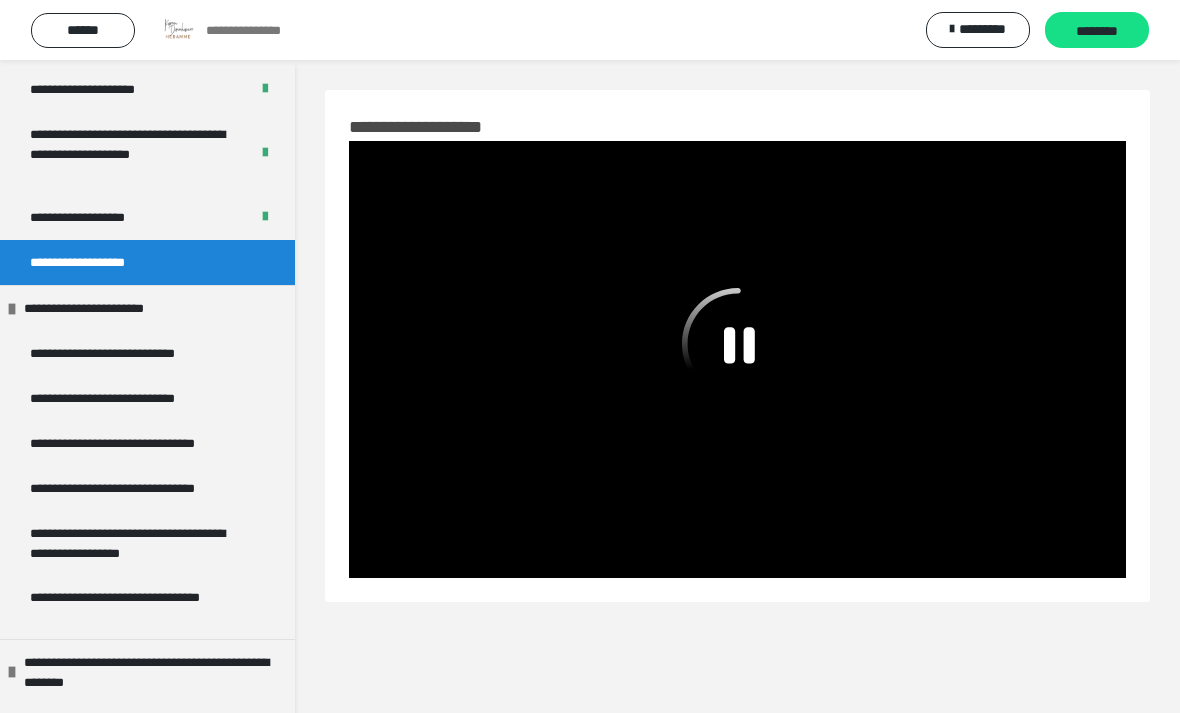 click 